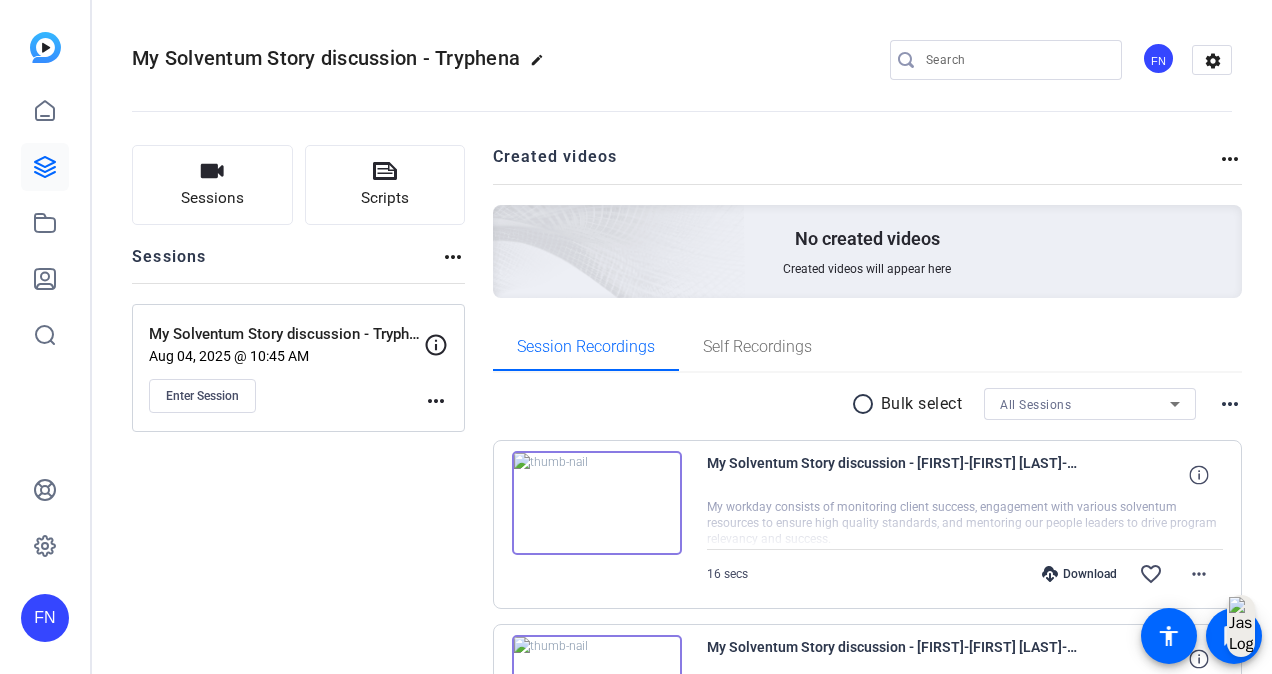 scroll, scrollTop: 0, scrollLeft: 0, axis: both 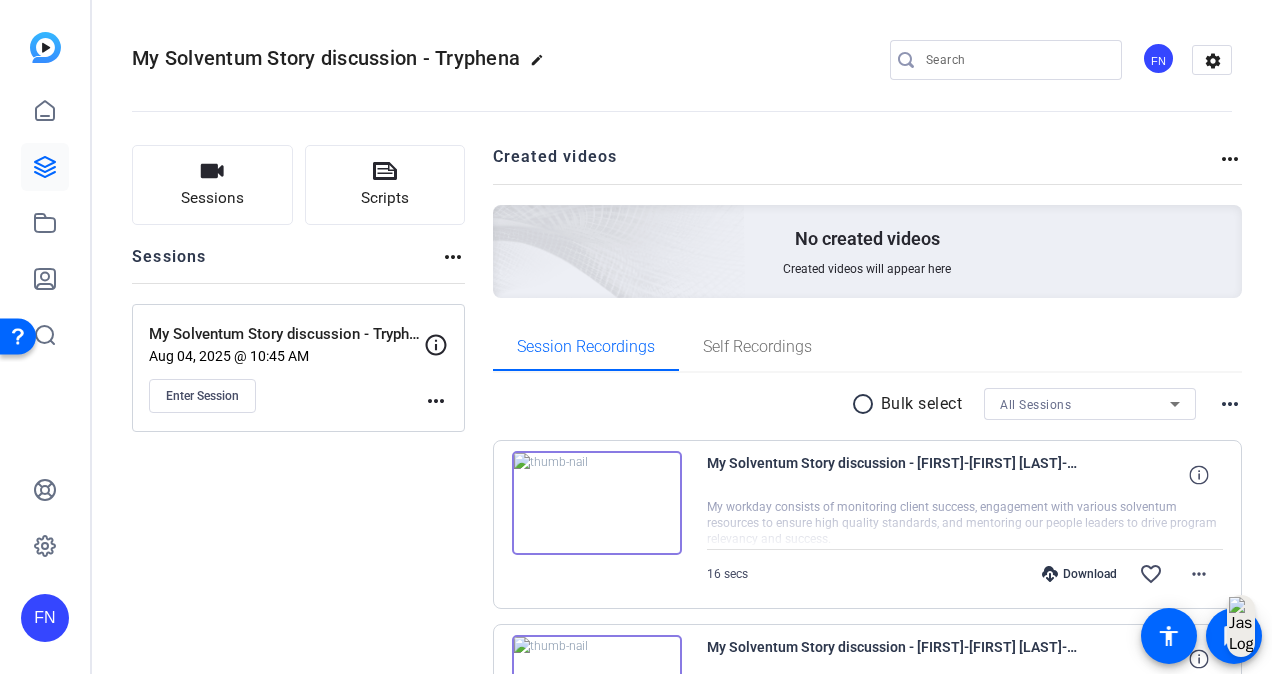 click on "Sessions
Scripts  Sessions more_horiz  My Solventum Story discussion - Tryphena   Aug 04, 2025 @ 10:45 AM  Enter Session
more_horiz" 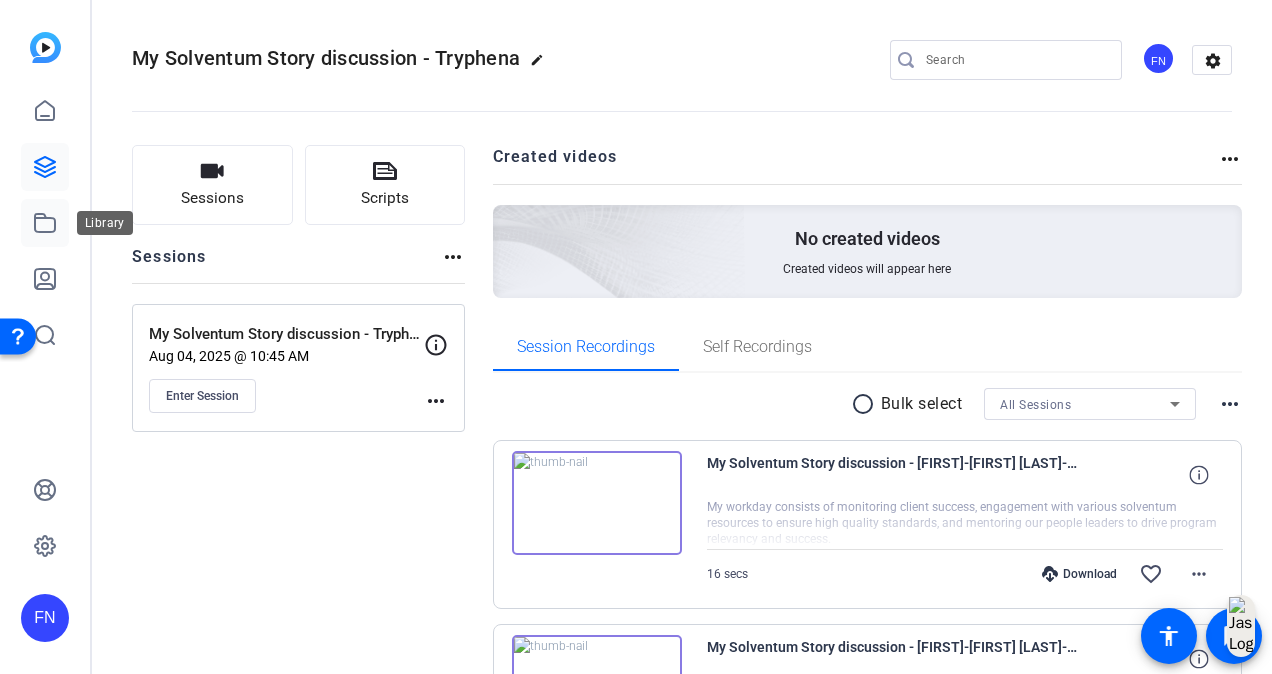 click 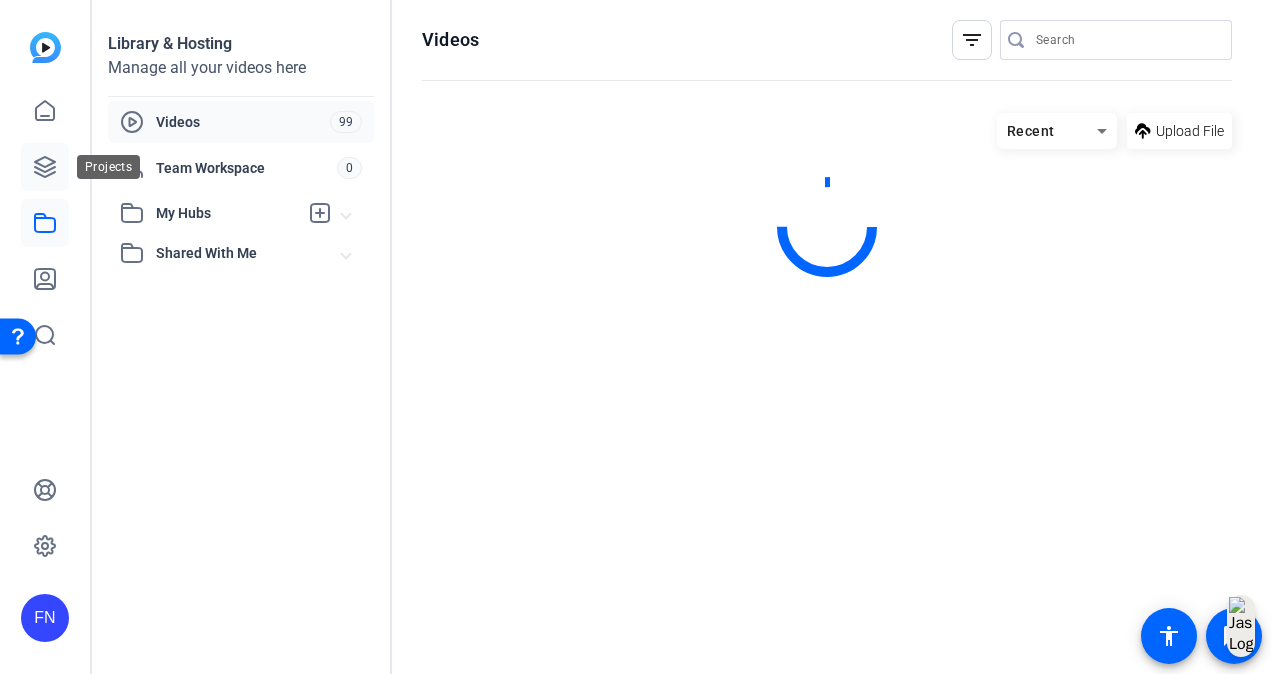 click 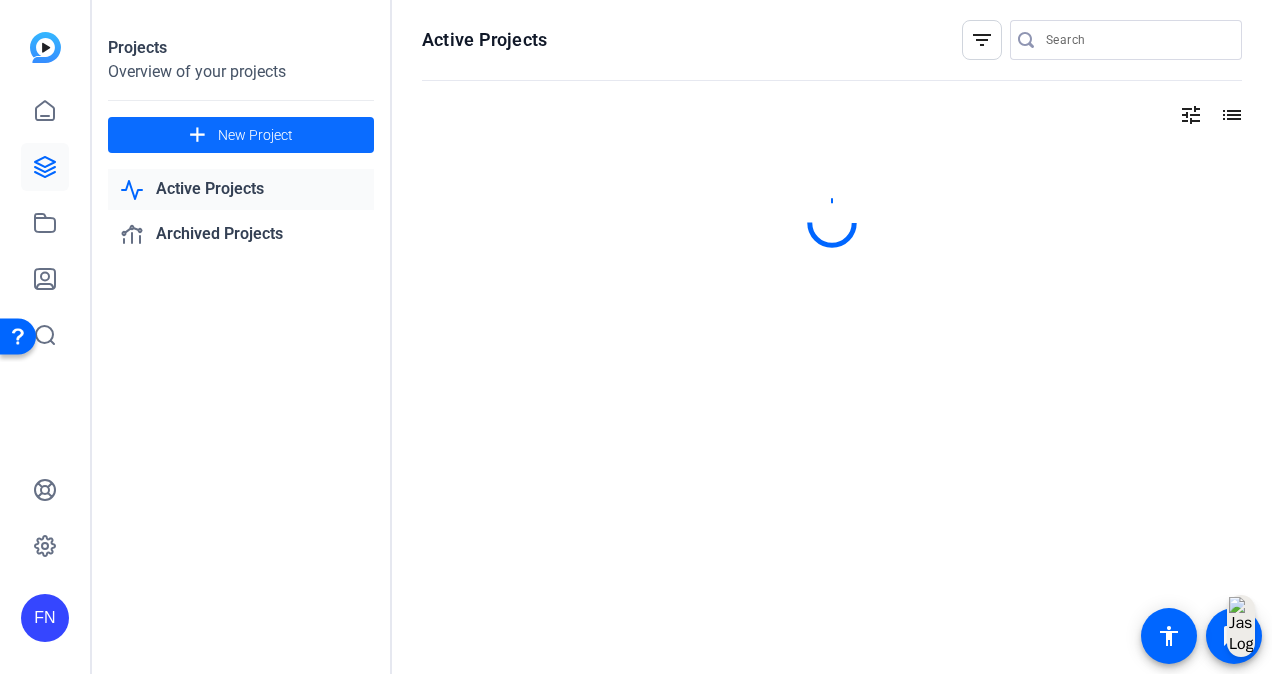 click 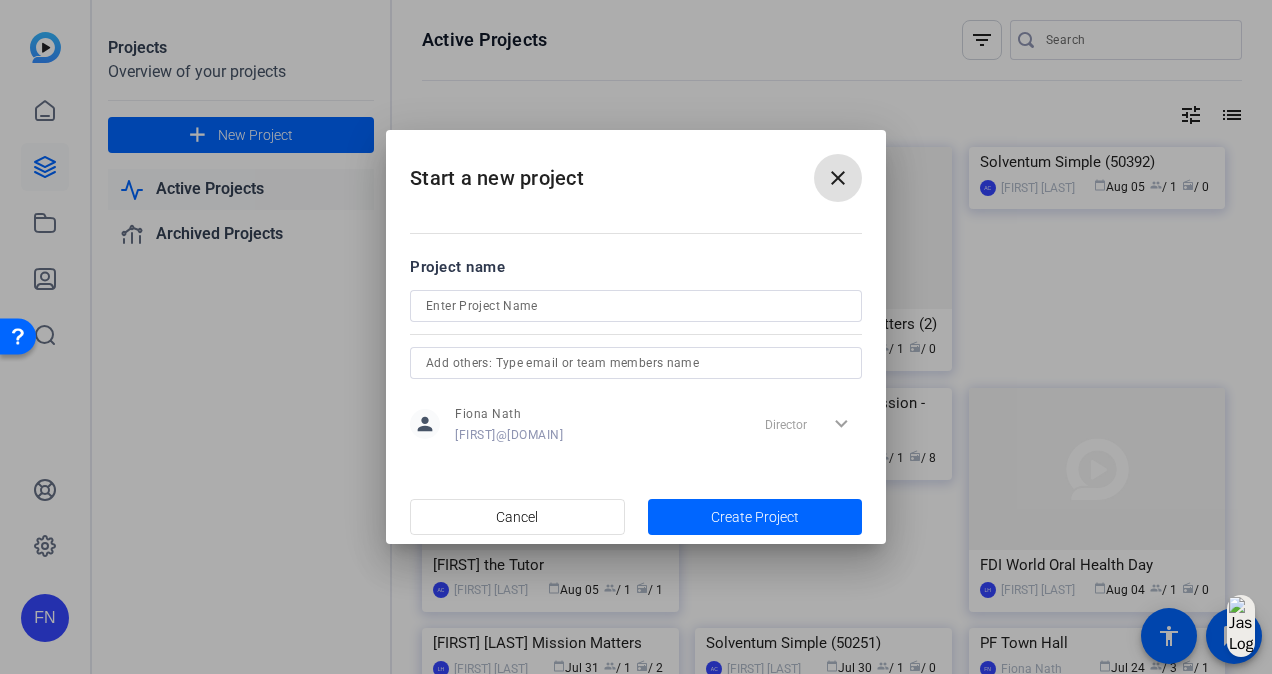 click on "close" at bounding box center [838, 178] 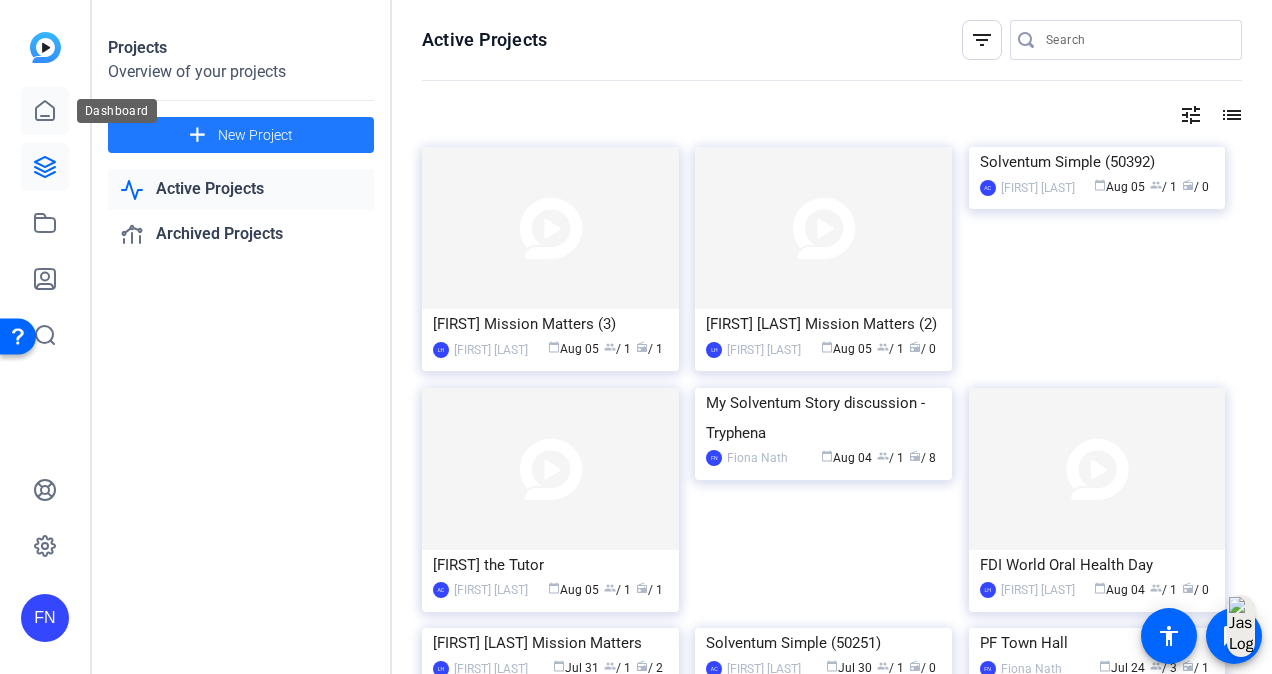 click 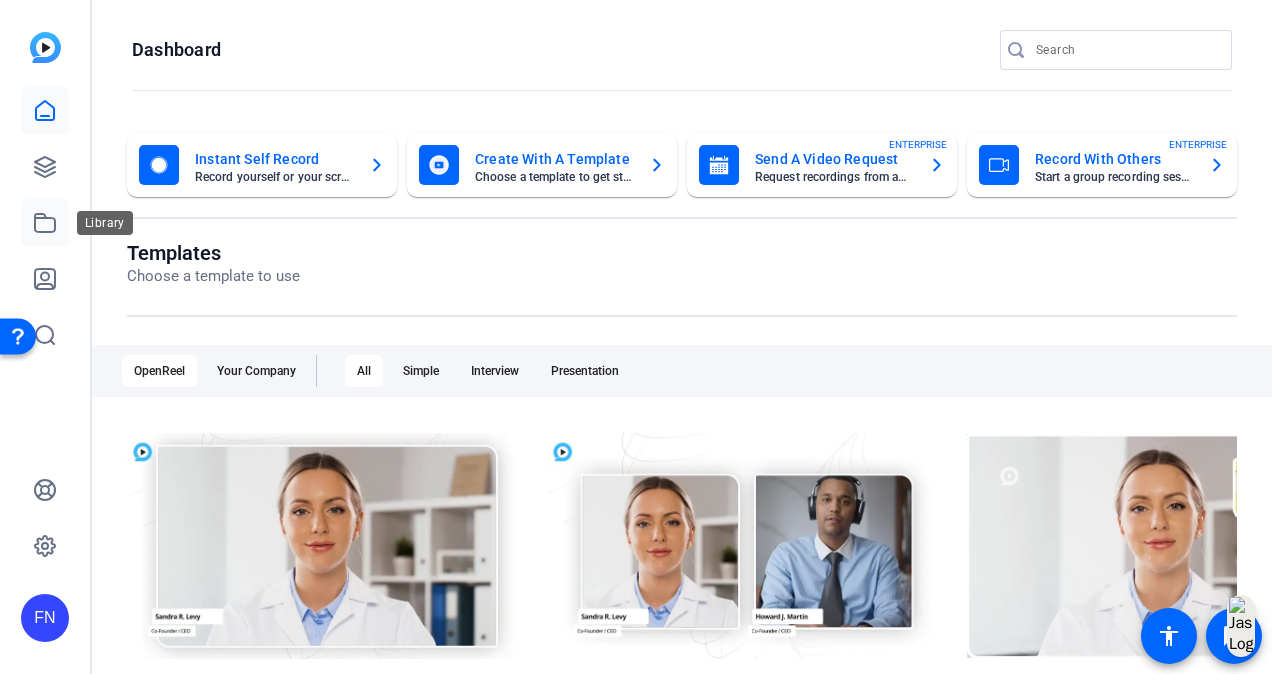 click 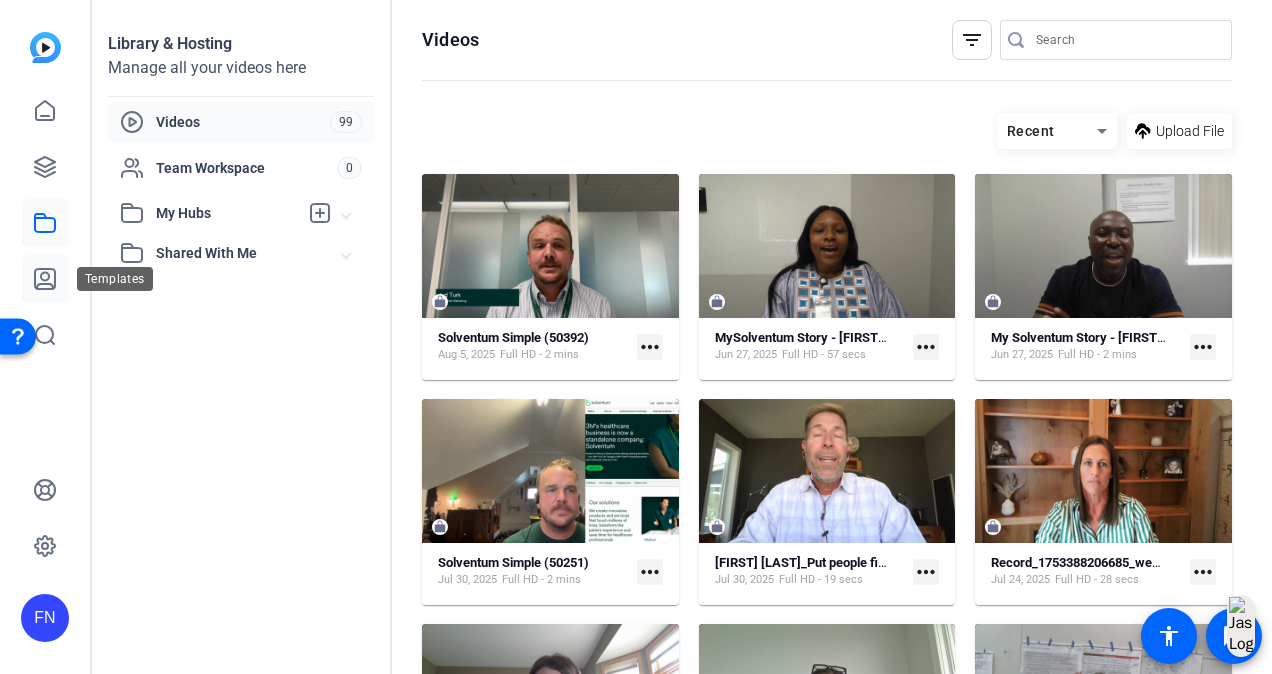 click 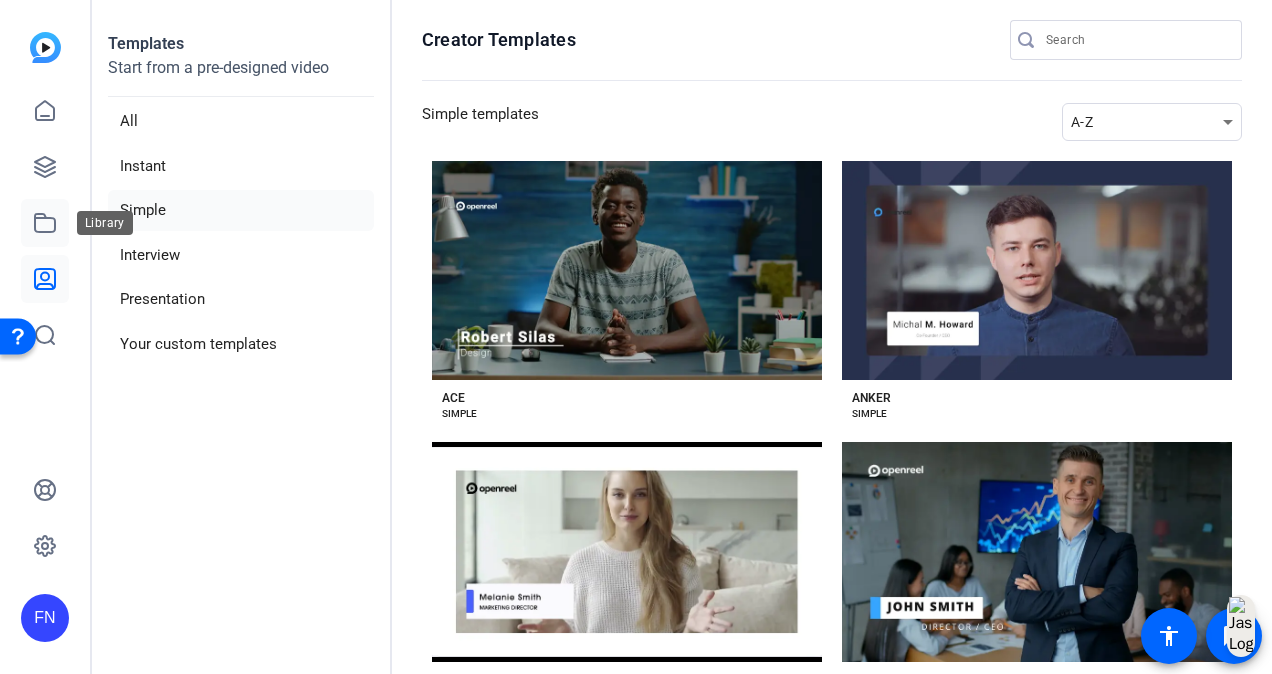 click 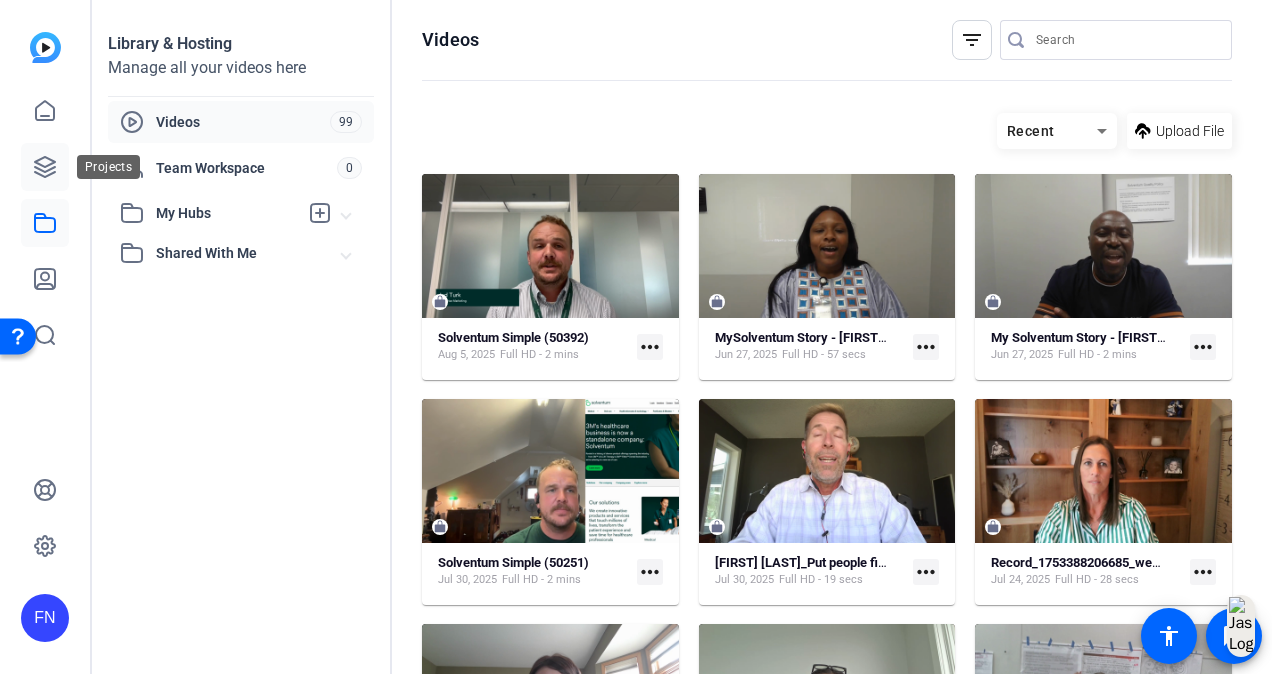 click 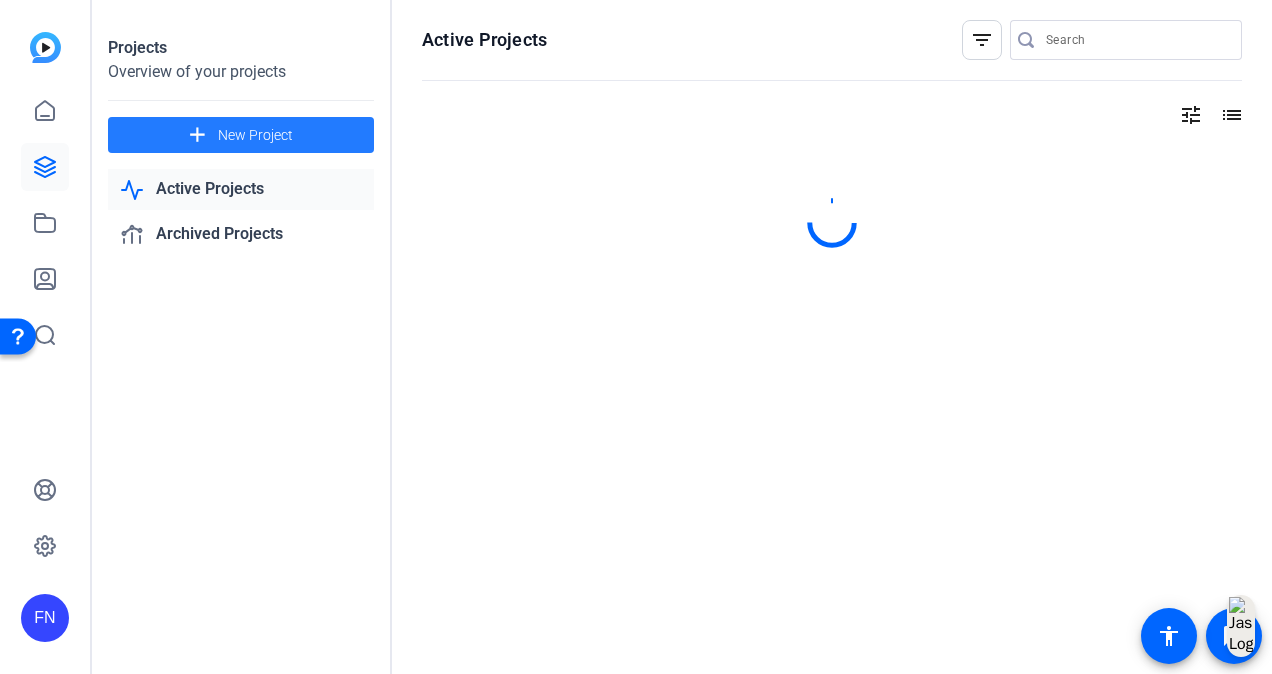 click 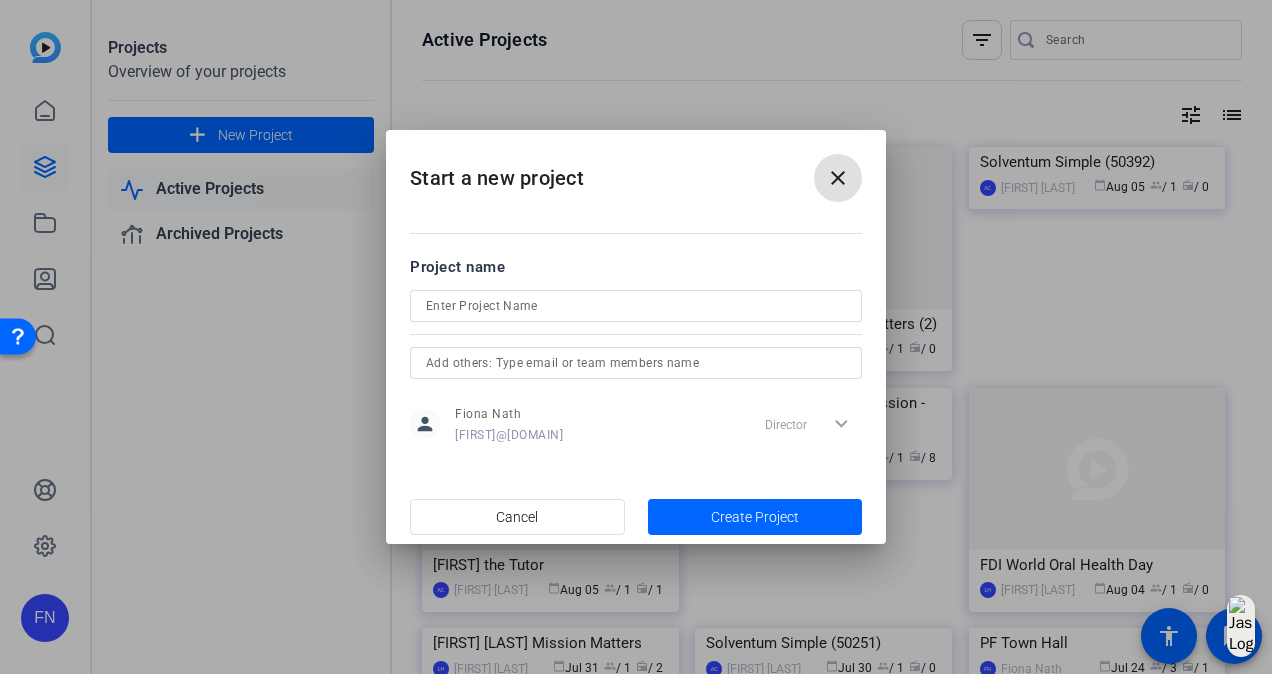 click at bounding box center [636, 306] 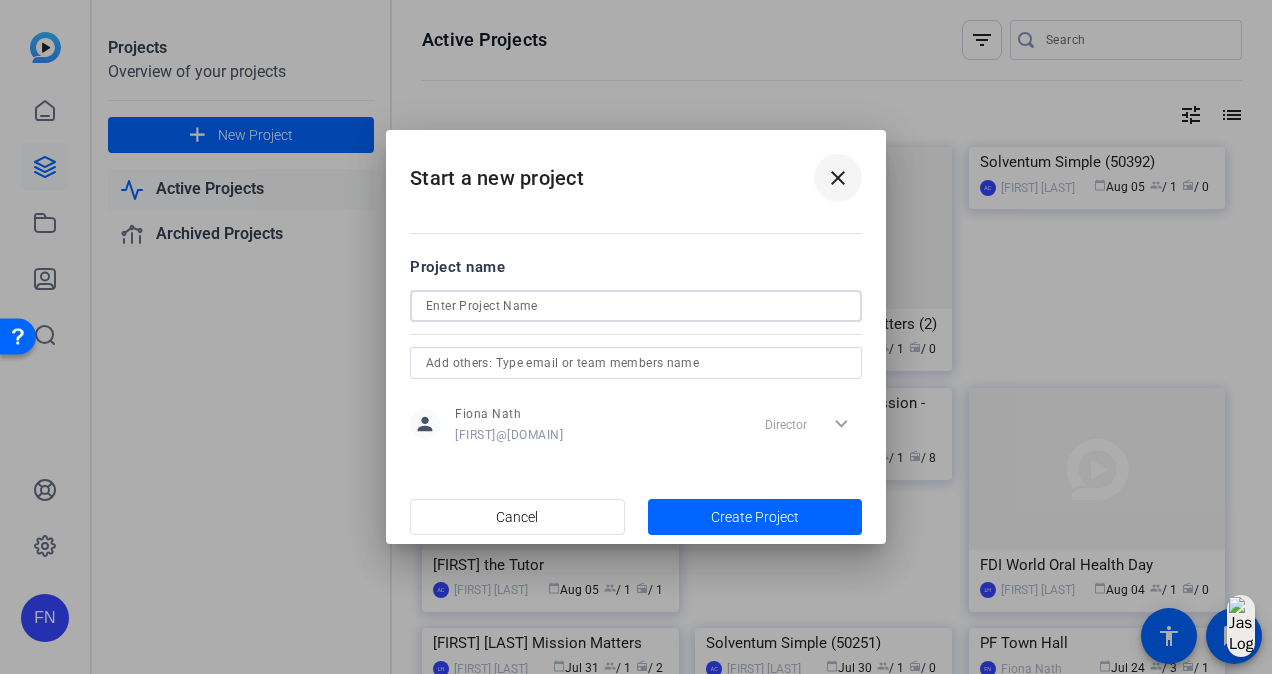 click on "close" at bounding box center (838, 178) 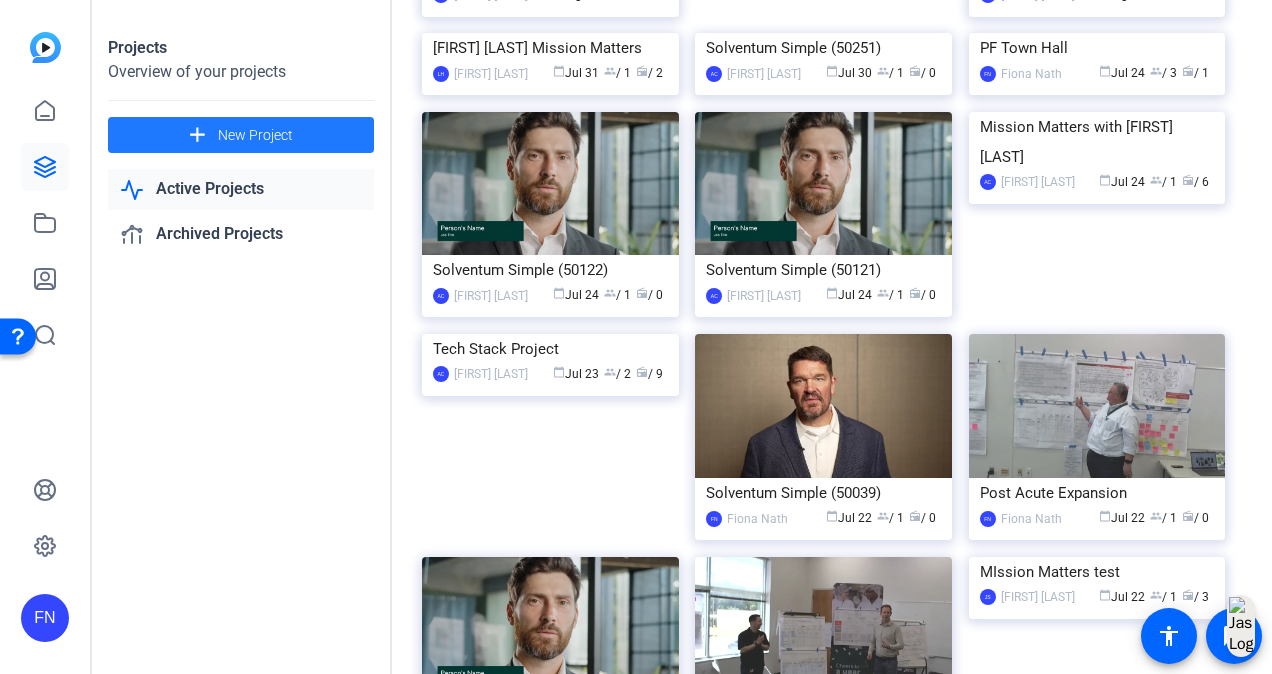 scroll, scrollTop: 598, scrollLeft: 0, axis: vertical 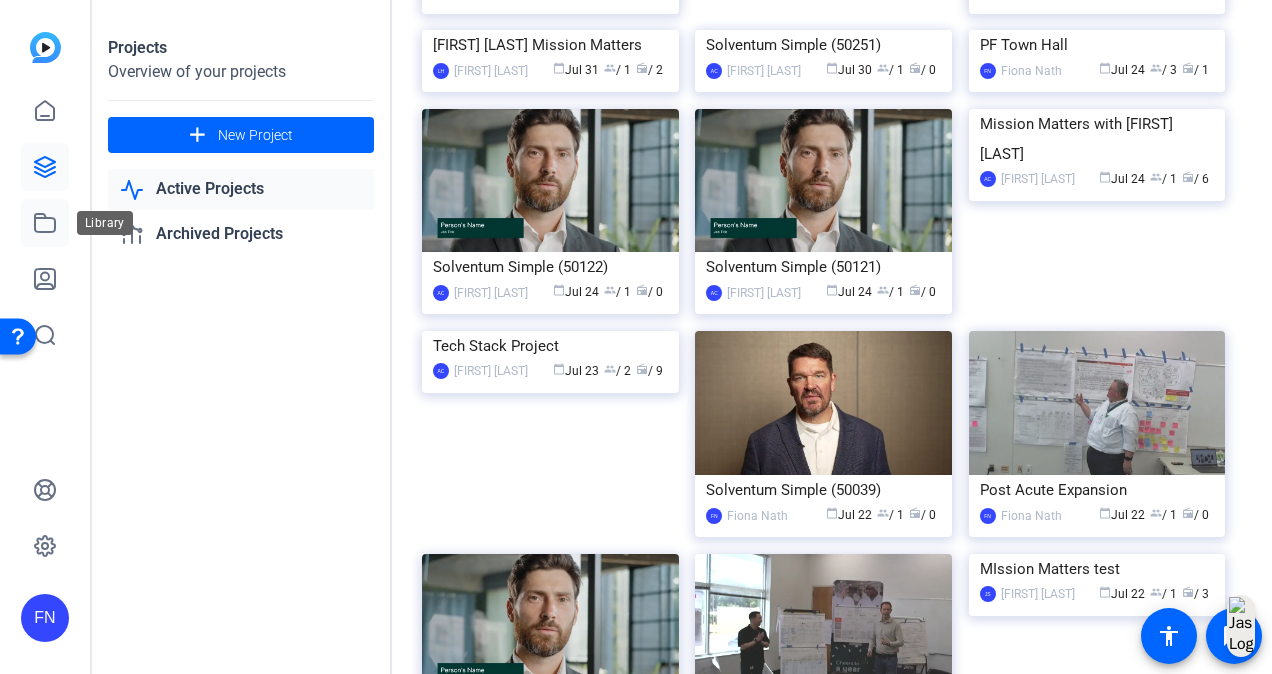 click 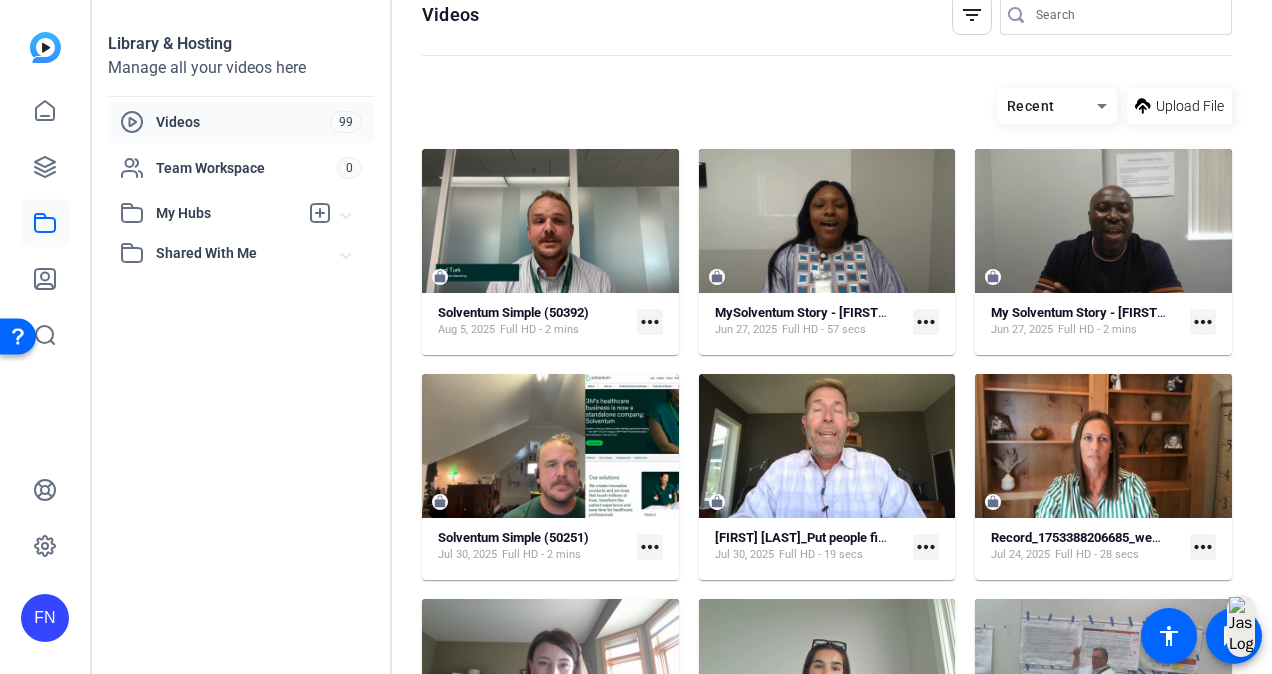 scroll, scrollTop: 0, scrollLeft: 0, axis: both 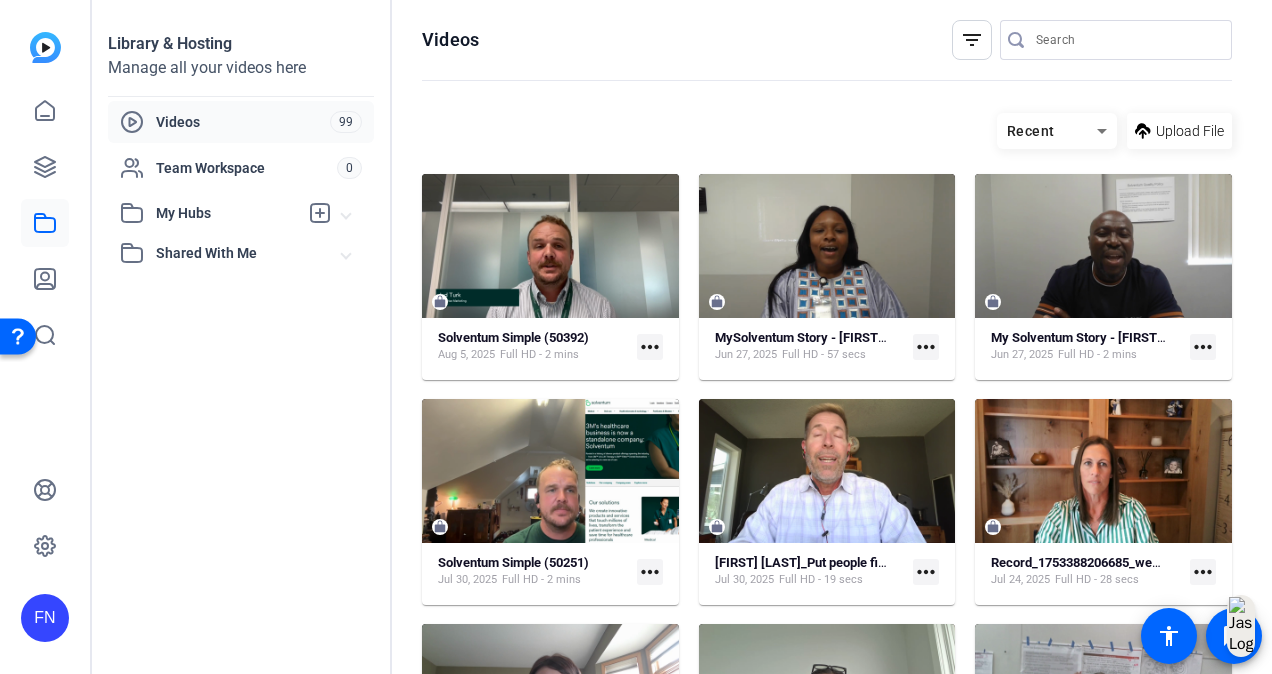 click at bounding box center (1126, 40) 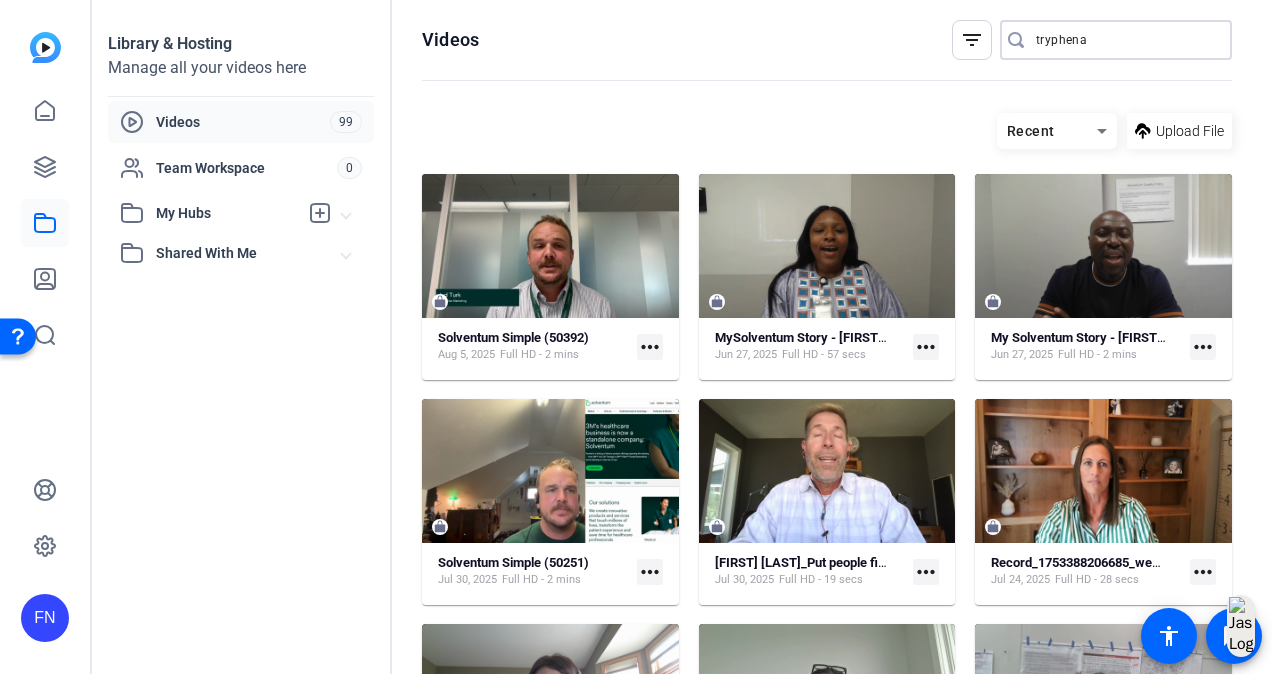 type on "tryphena" 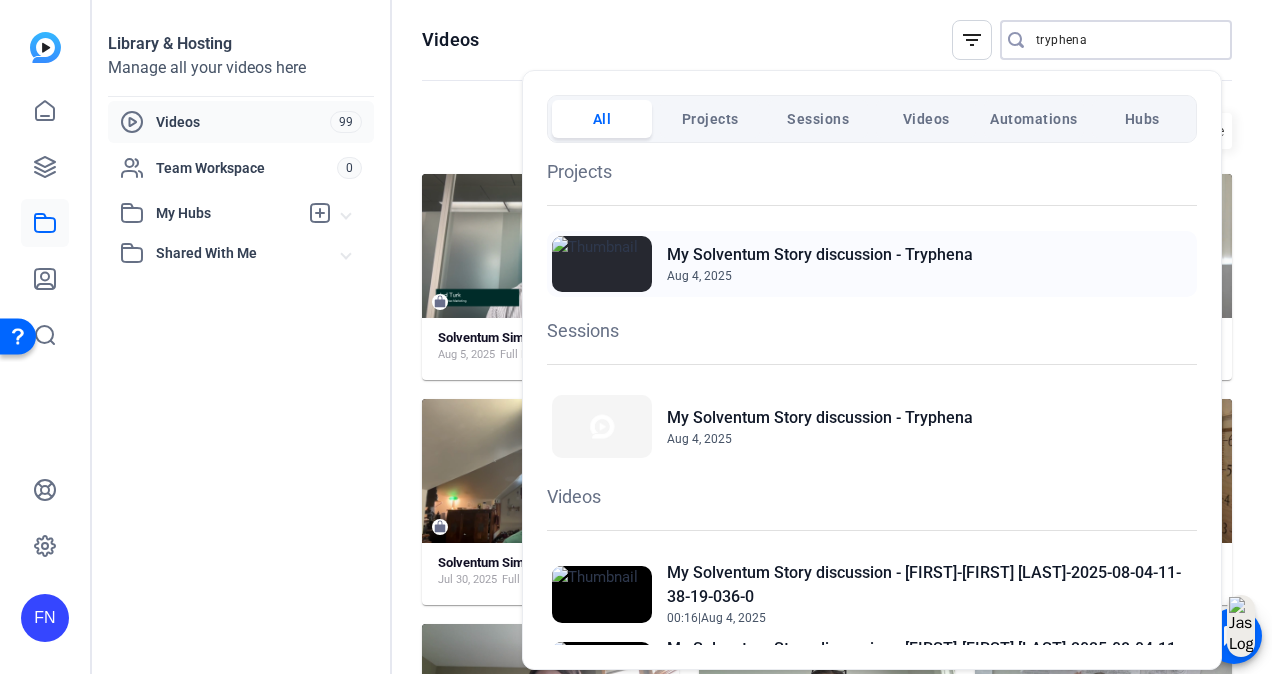 click on "My Solventum Story discussion - Tryphena" at bounding box center [820, 255] 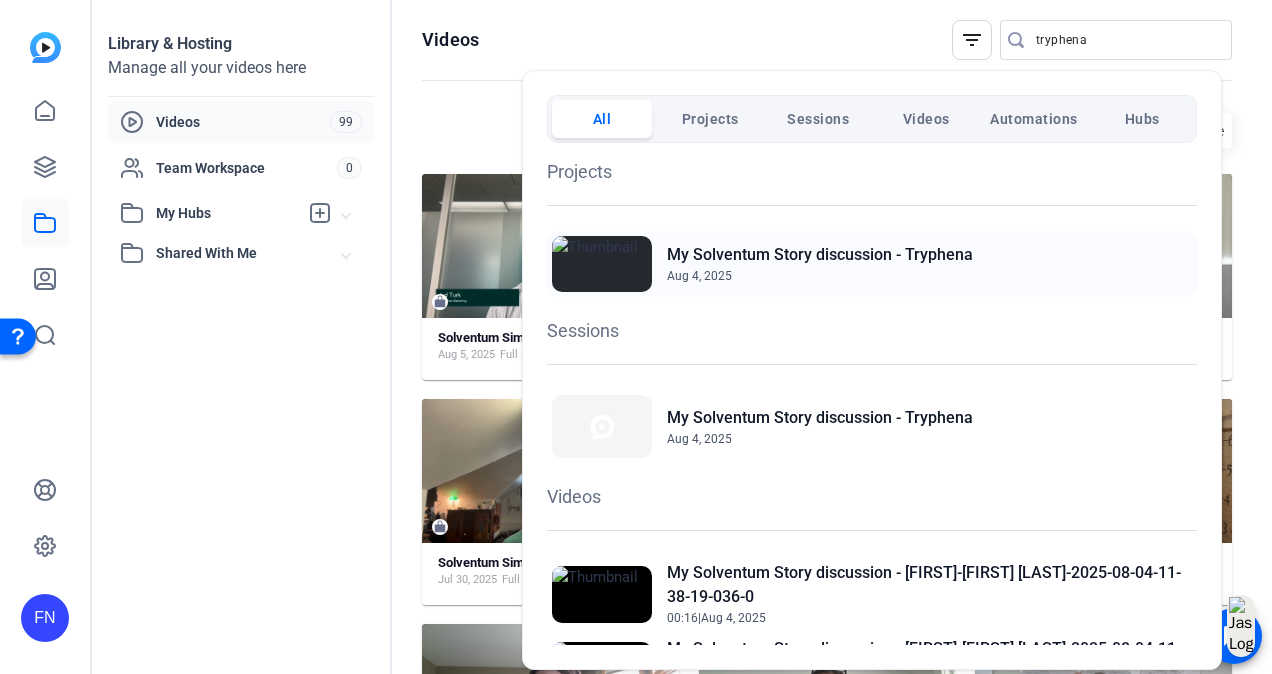 click on "My Solventum Story discussion - Tryphena" at bounding box center (820, 255) 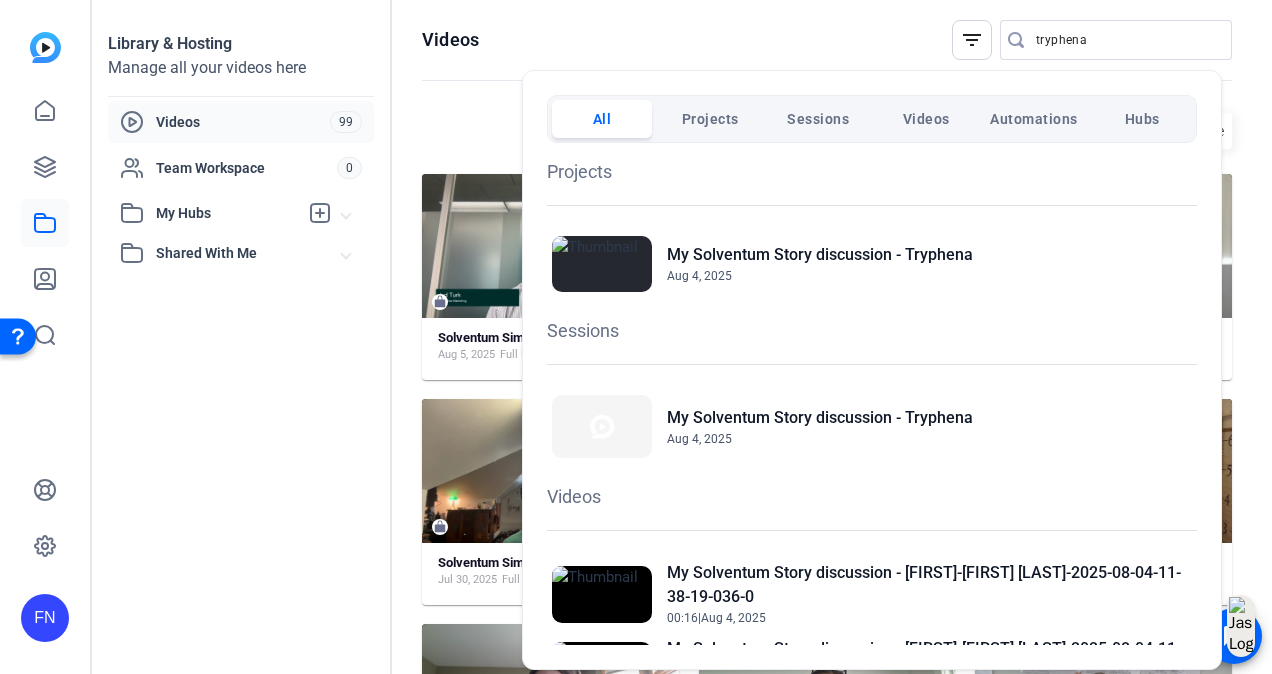 click at bounding box center (636, 337) 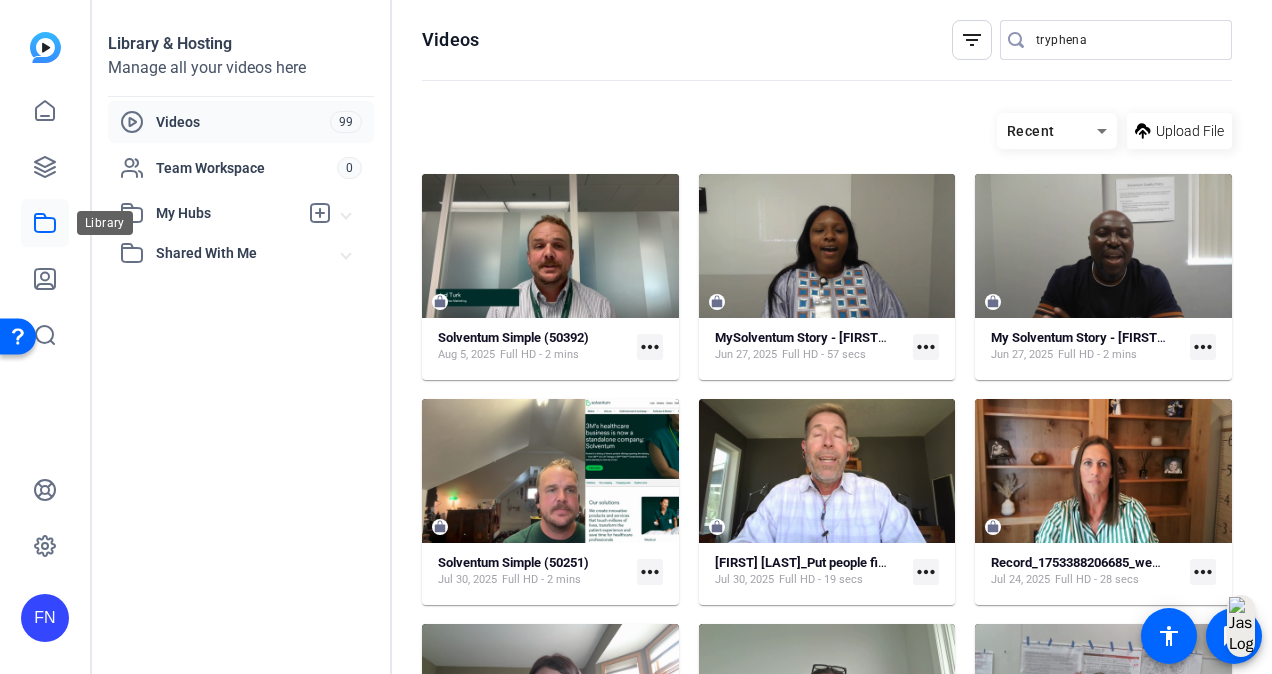 click 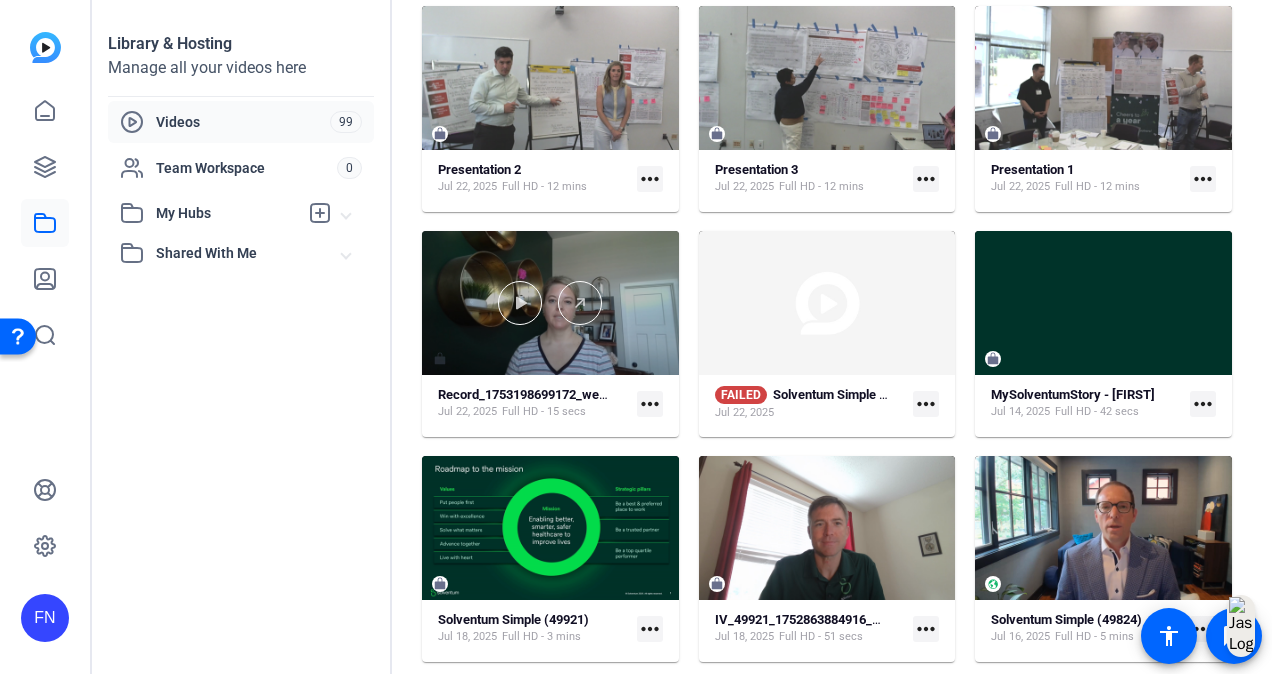 scroll, scrollTop: 1299, scrollLeft: 0, axis: vertical 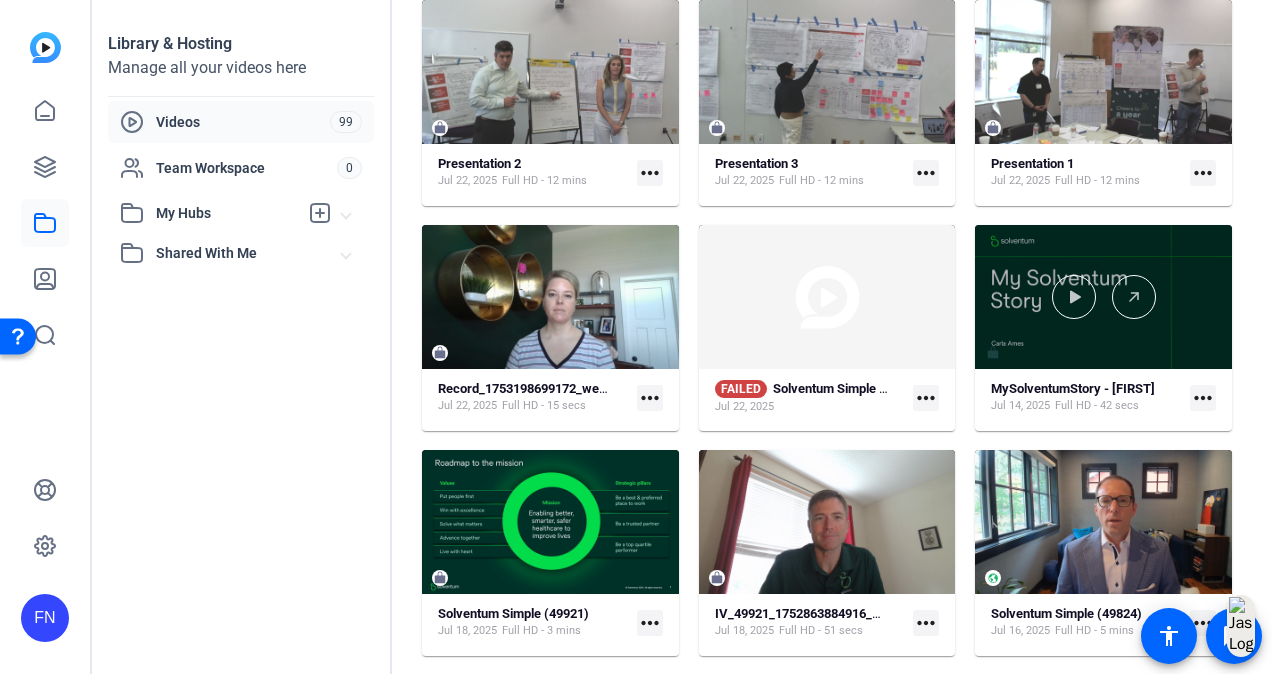 click 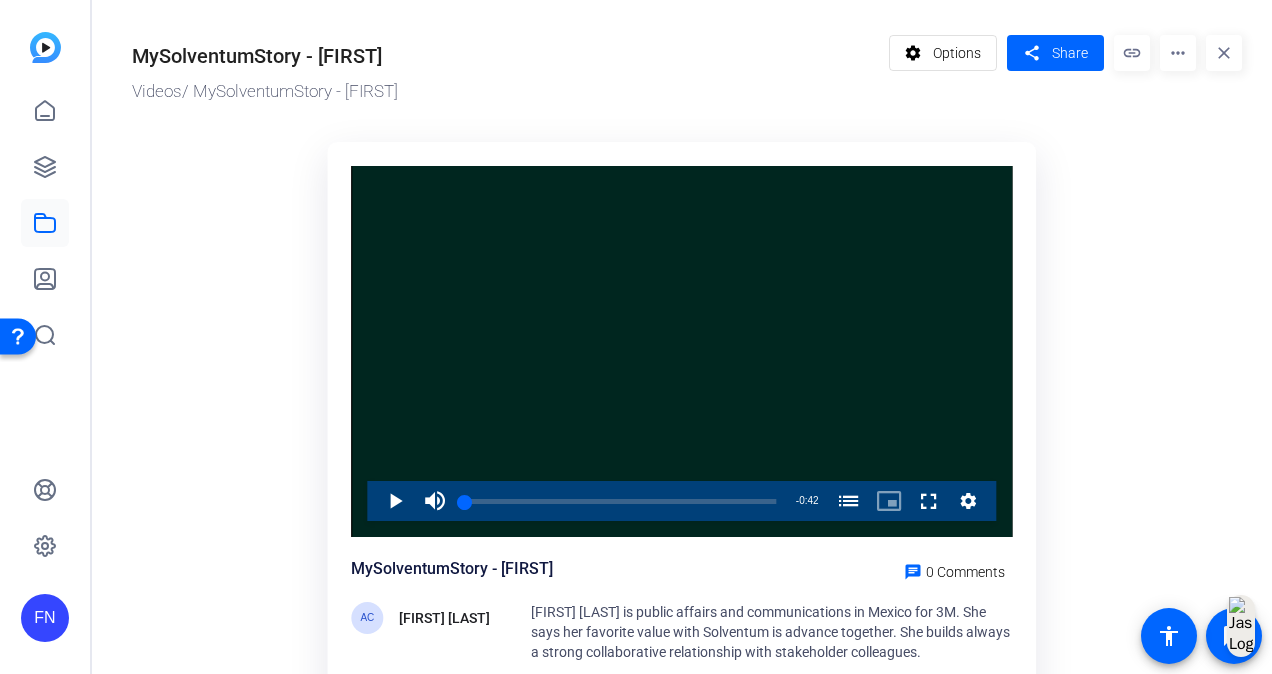 scroll, scrollTop: 89, scrollLeft: 0, axis: vertical 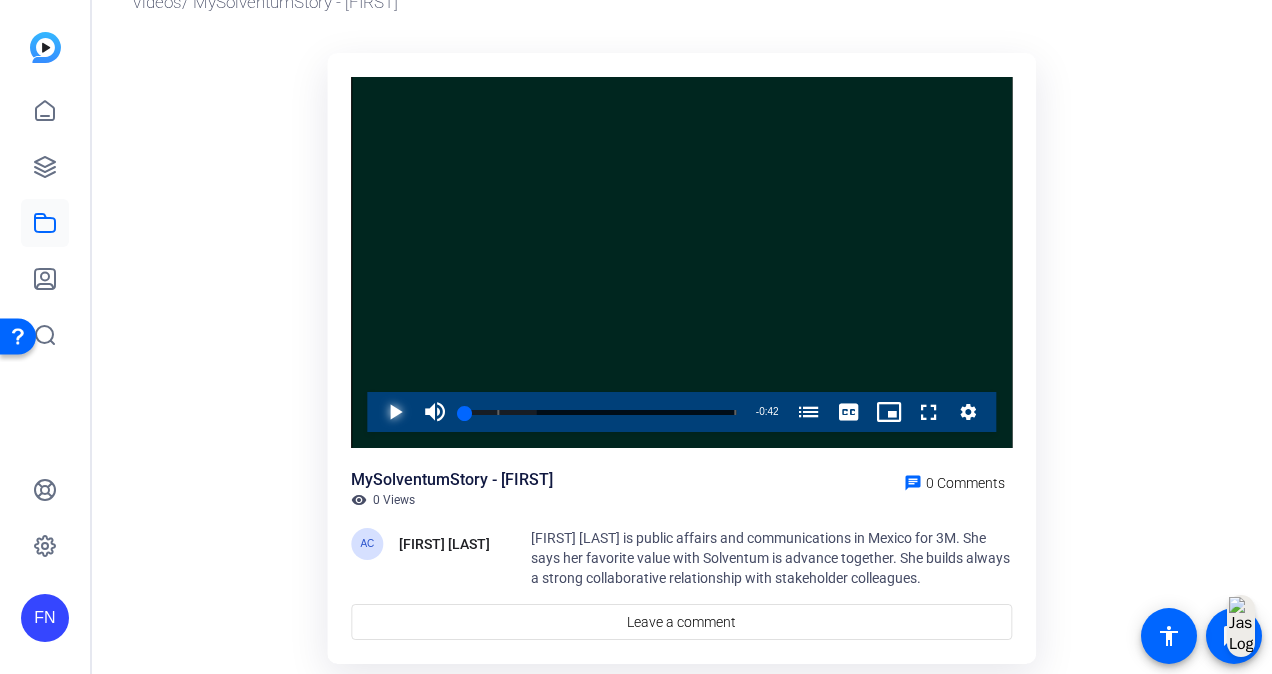 click at bounding box center (375, 412) 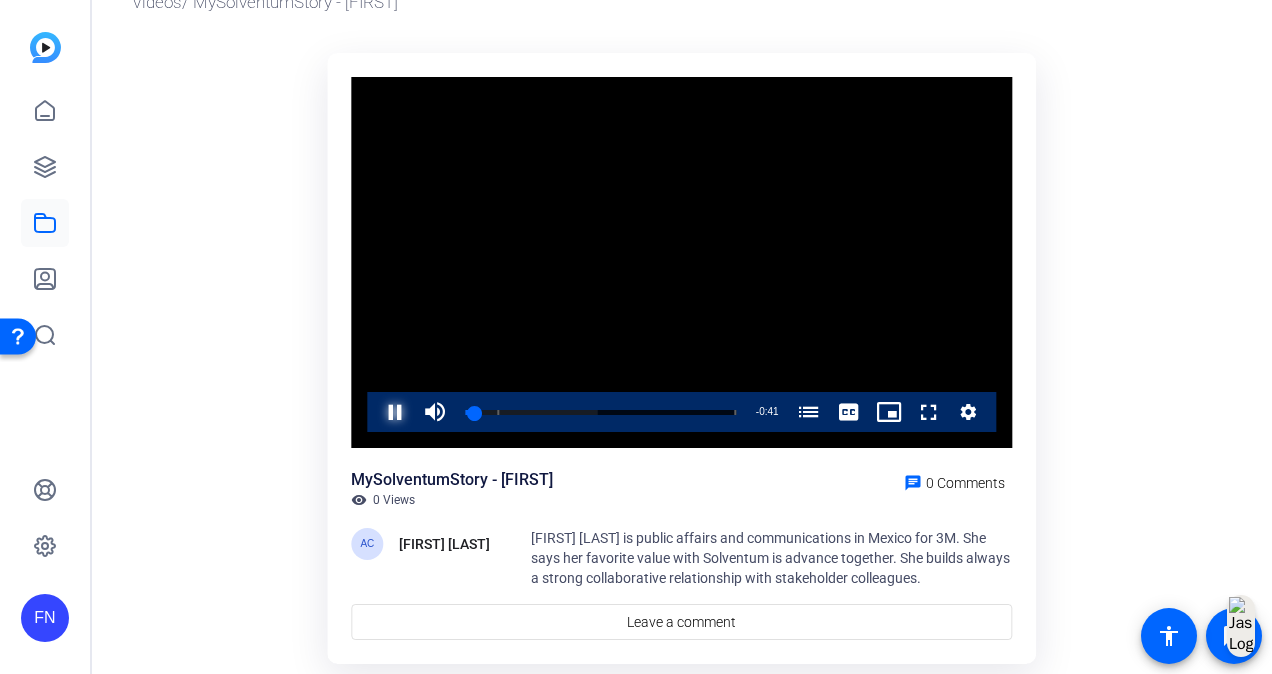 click at bounding box center (375, 412) 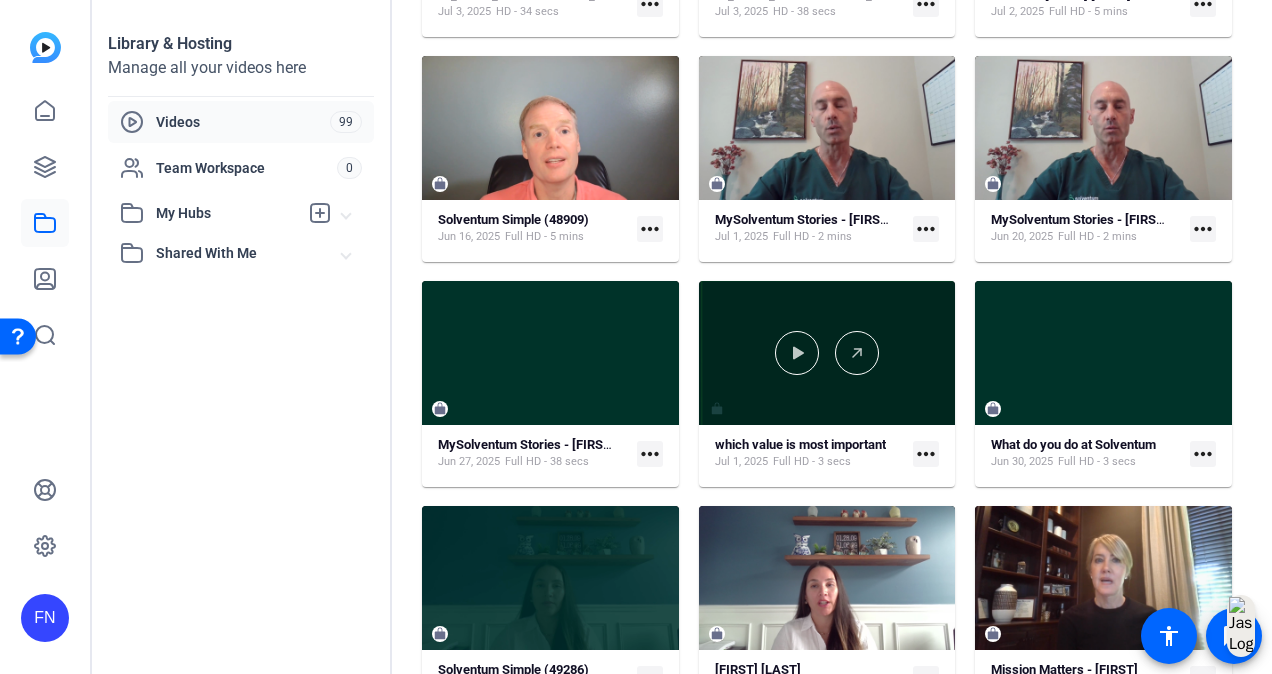 scroll, scrollTop: 2369, scrollLeft: 0, axis: vertical 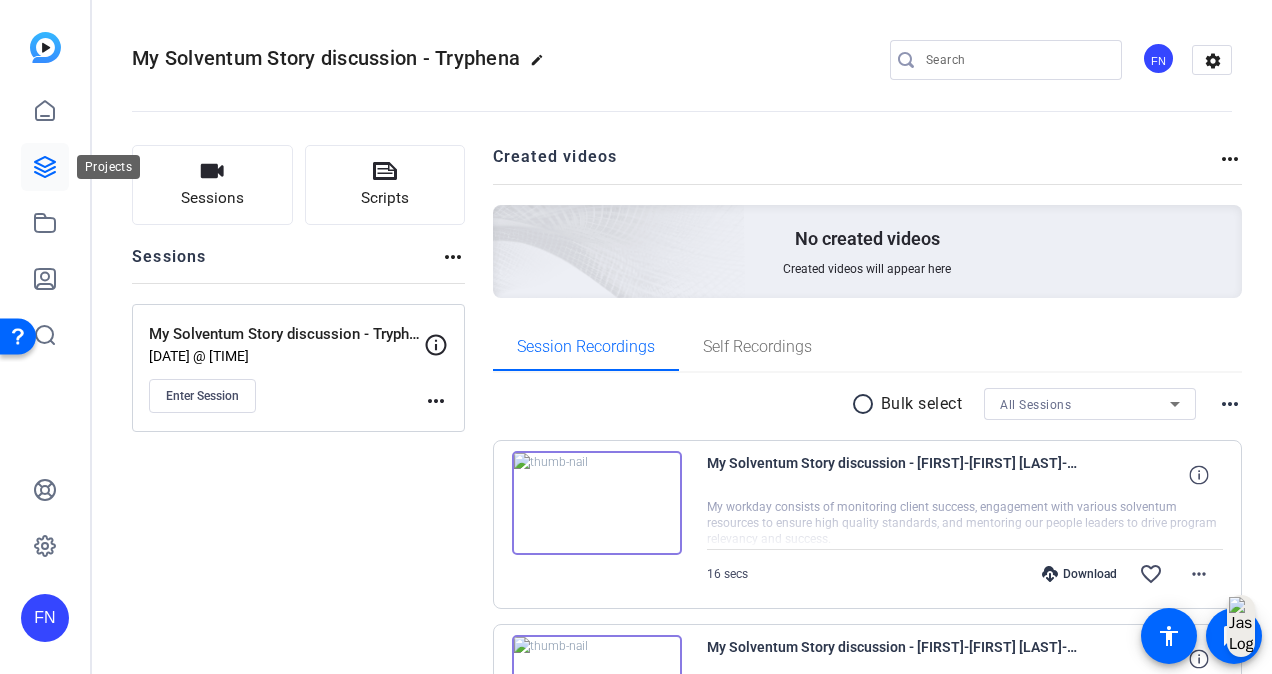click 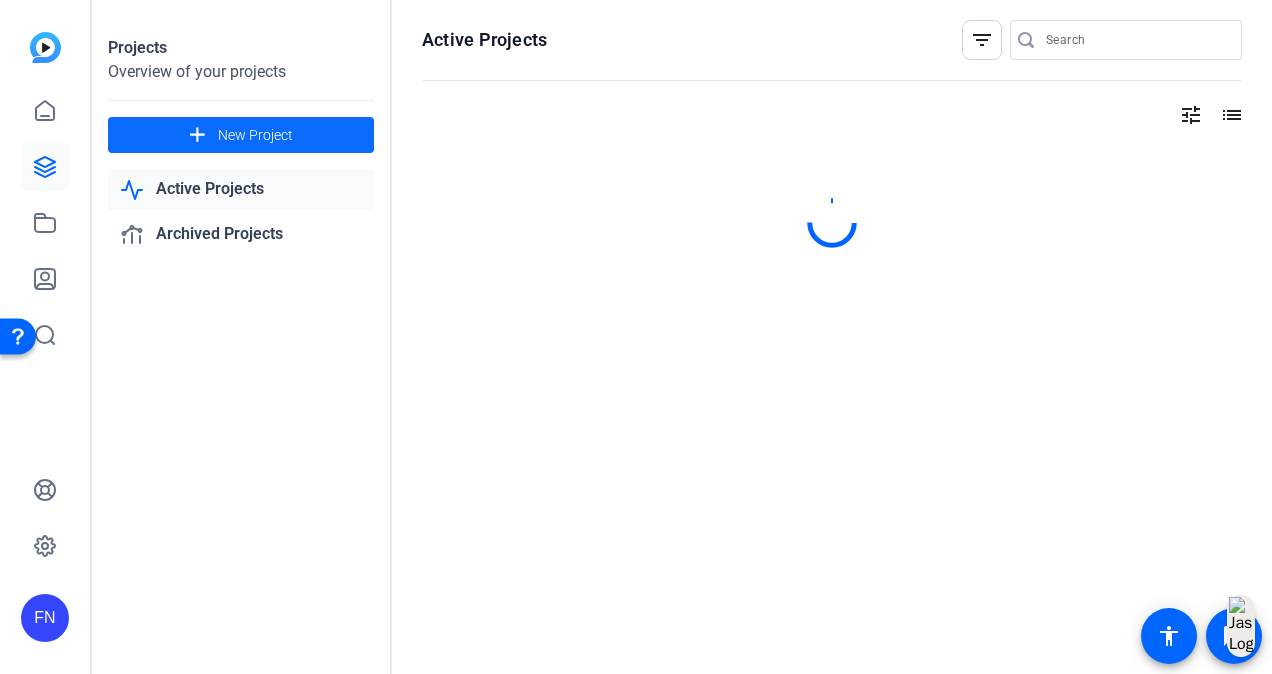 click on "add" 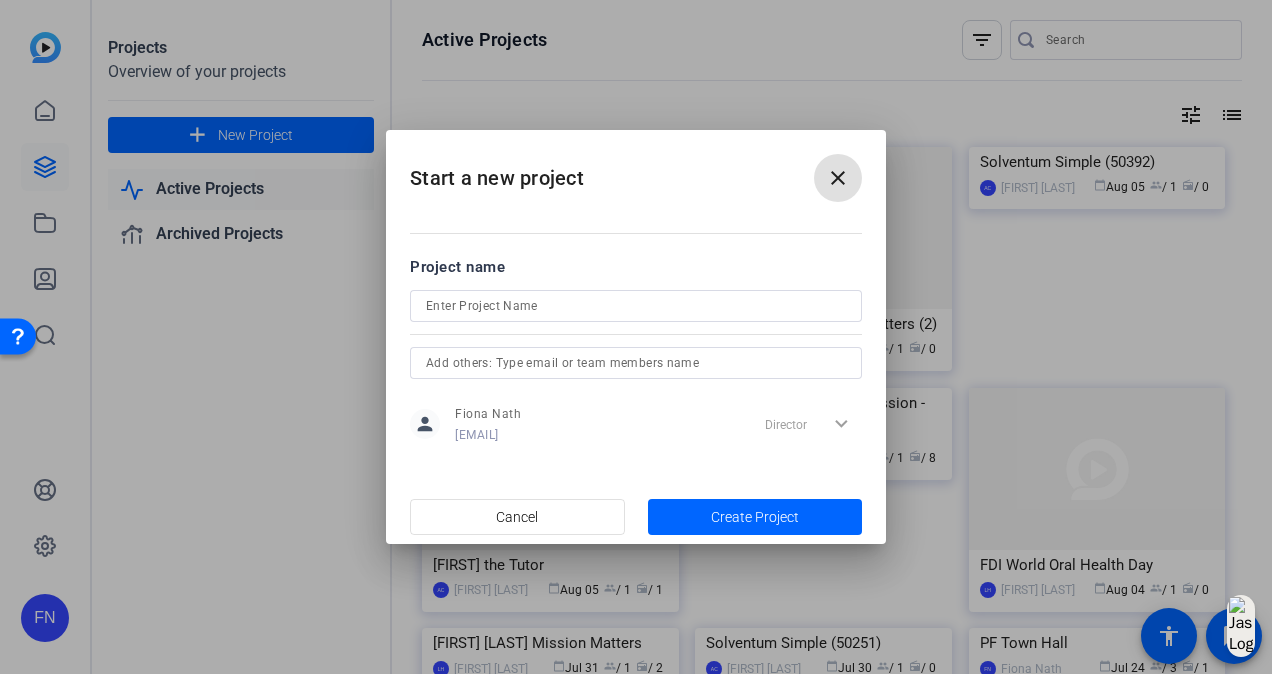 click at bounding box center (636, 306) 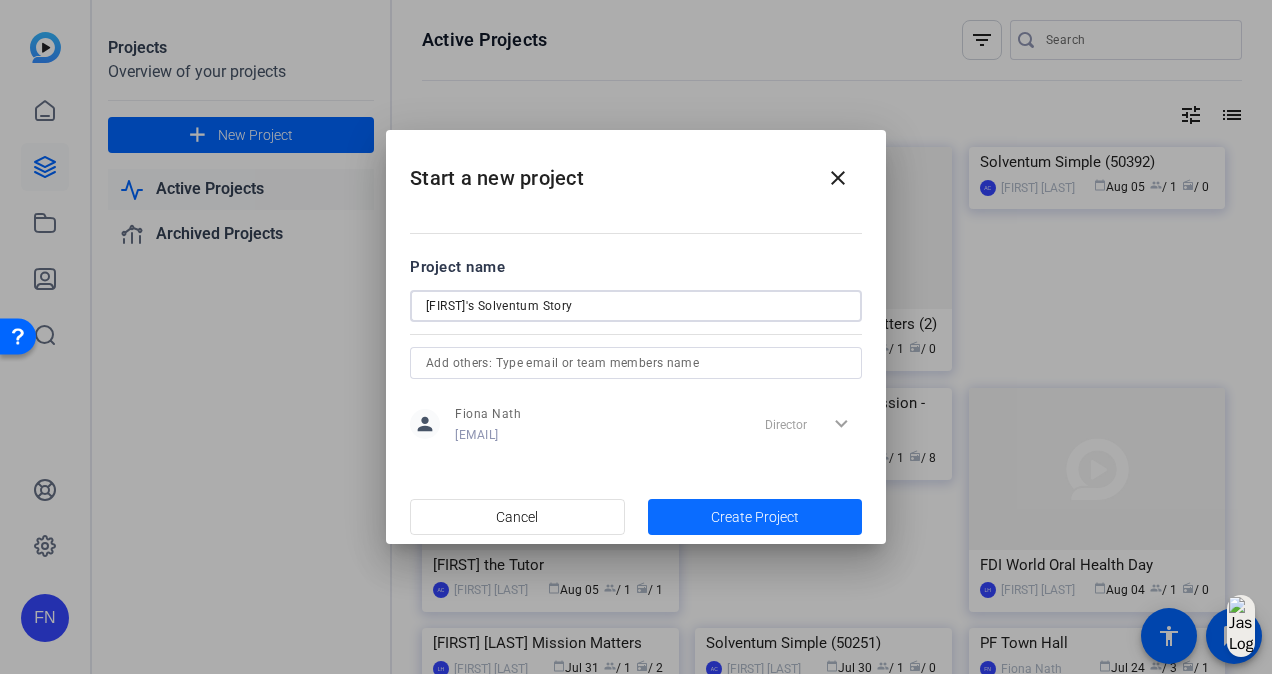 type on "[NAME]'s Solventum Story" 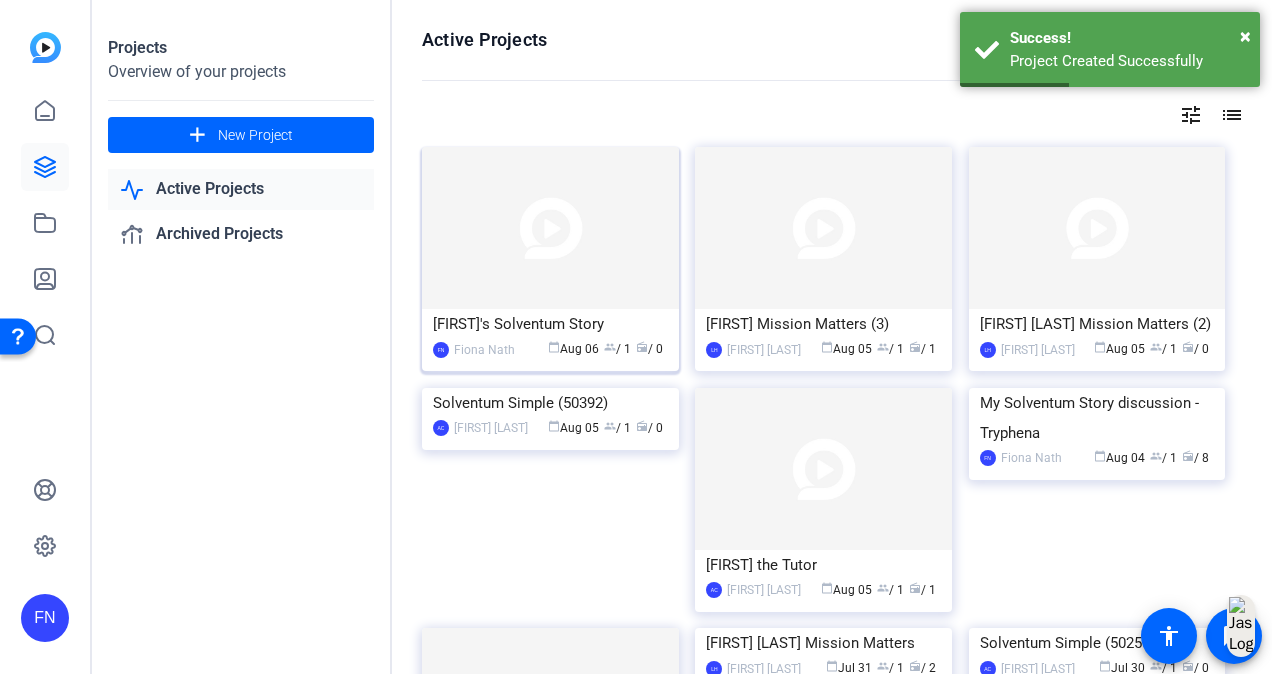 click 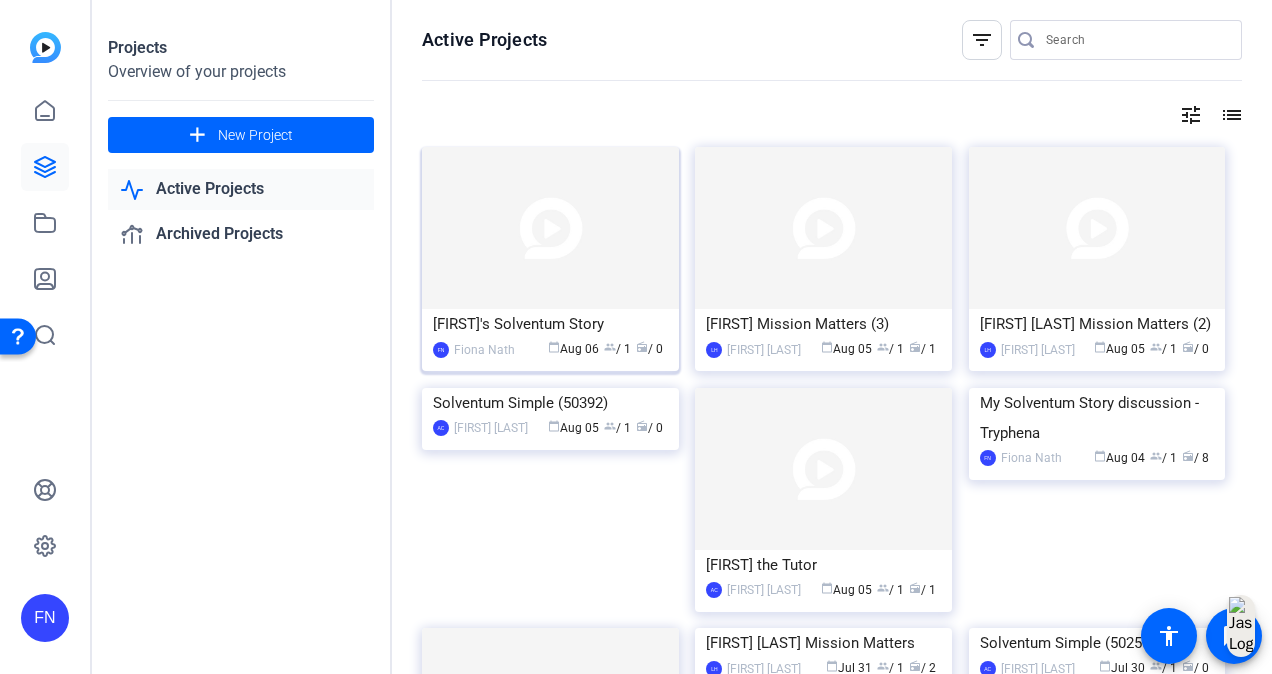 drag, startPoint x: 528, startPoint y: 230, endPoint x: 486, endPoint y: 231, distance: 42.0119 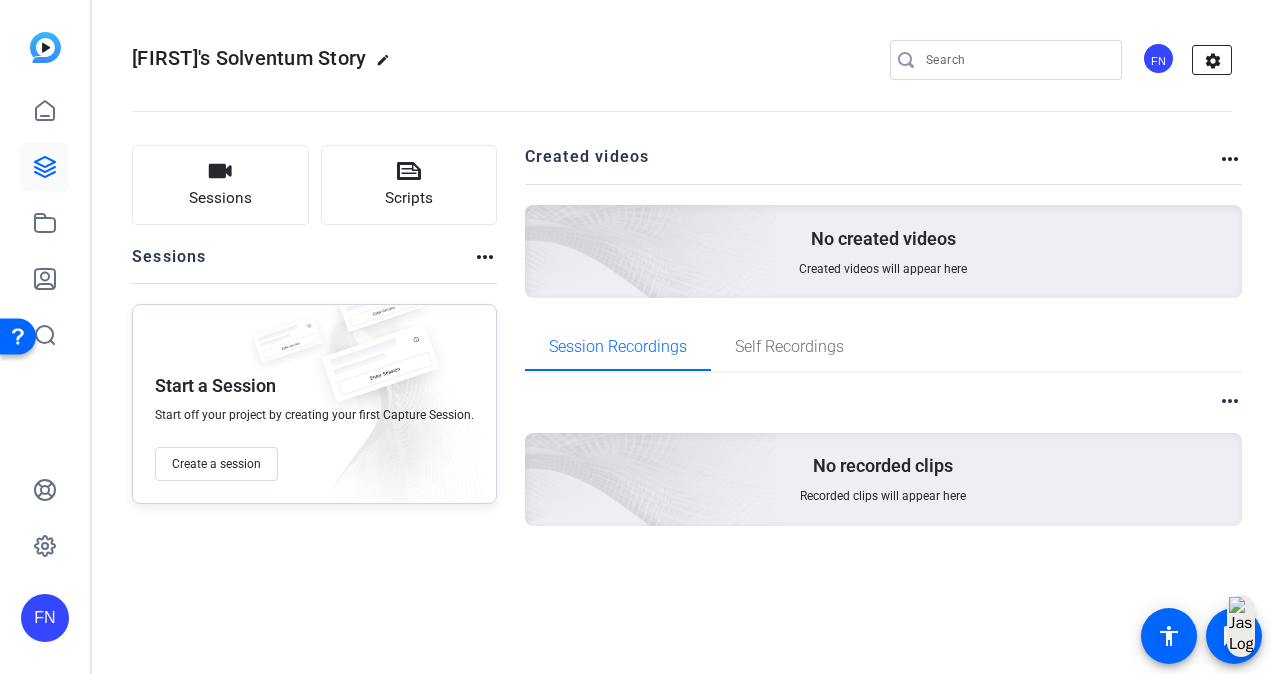 click on "settings" 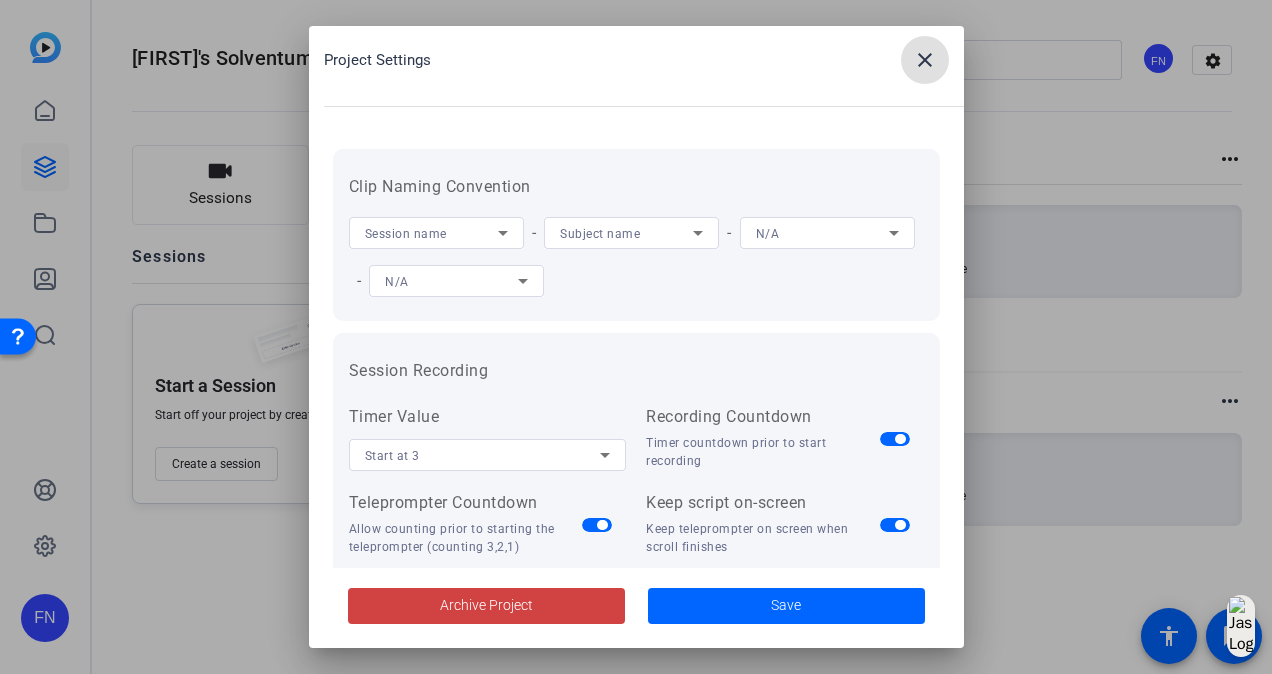 click on "close" at bounding box center (925, 60) 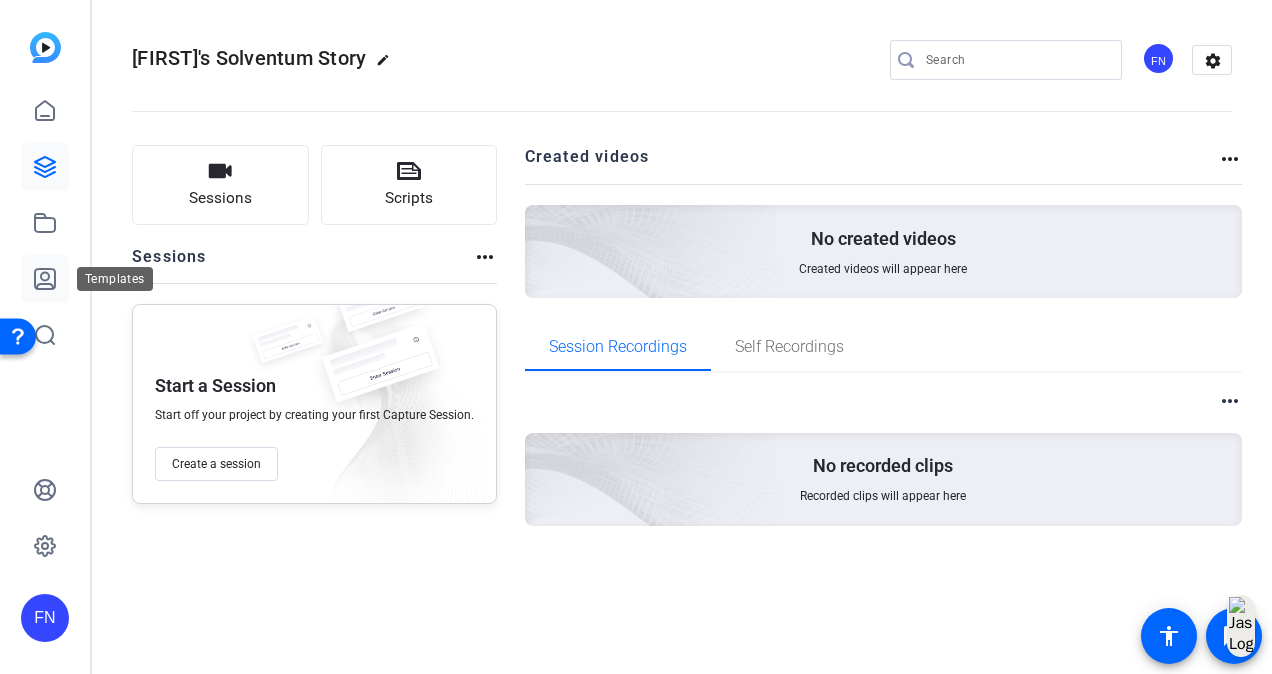 click 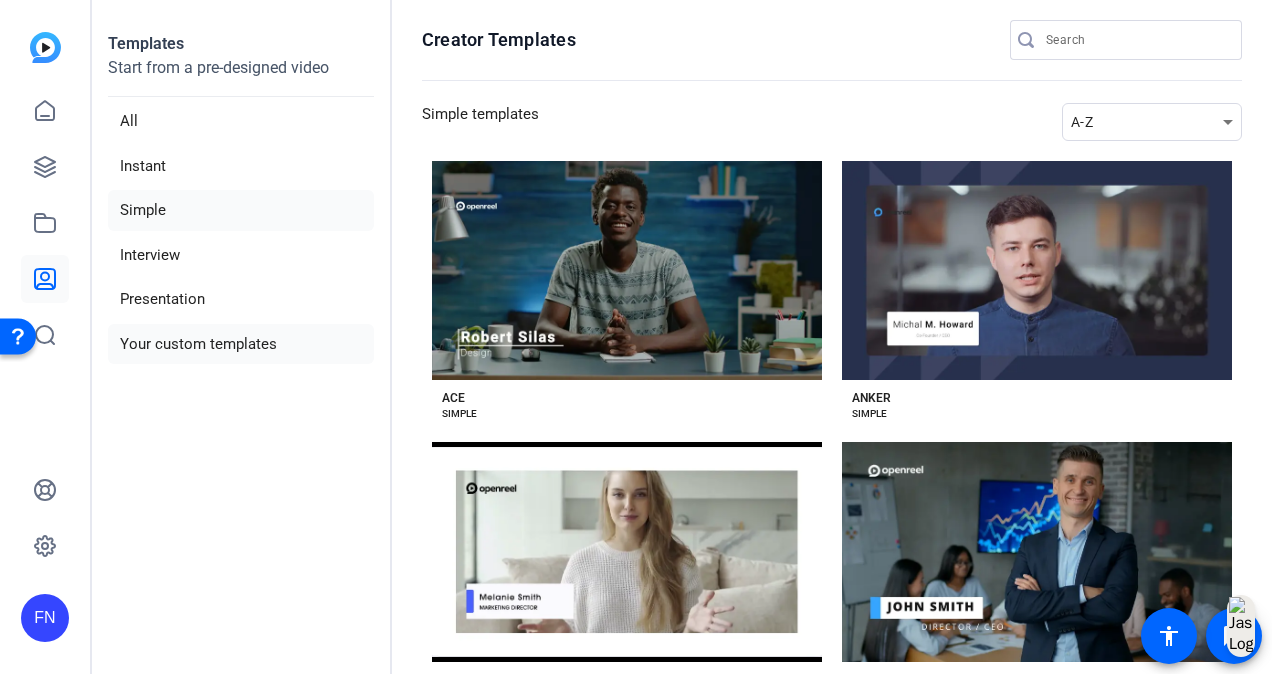 click on "Your custom templates" 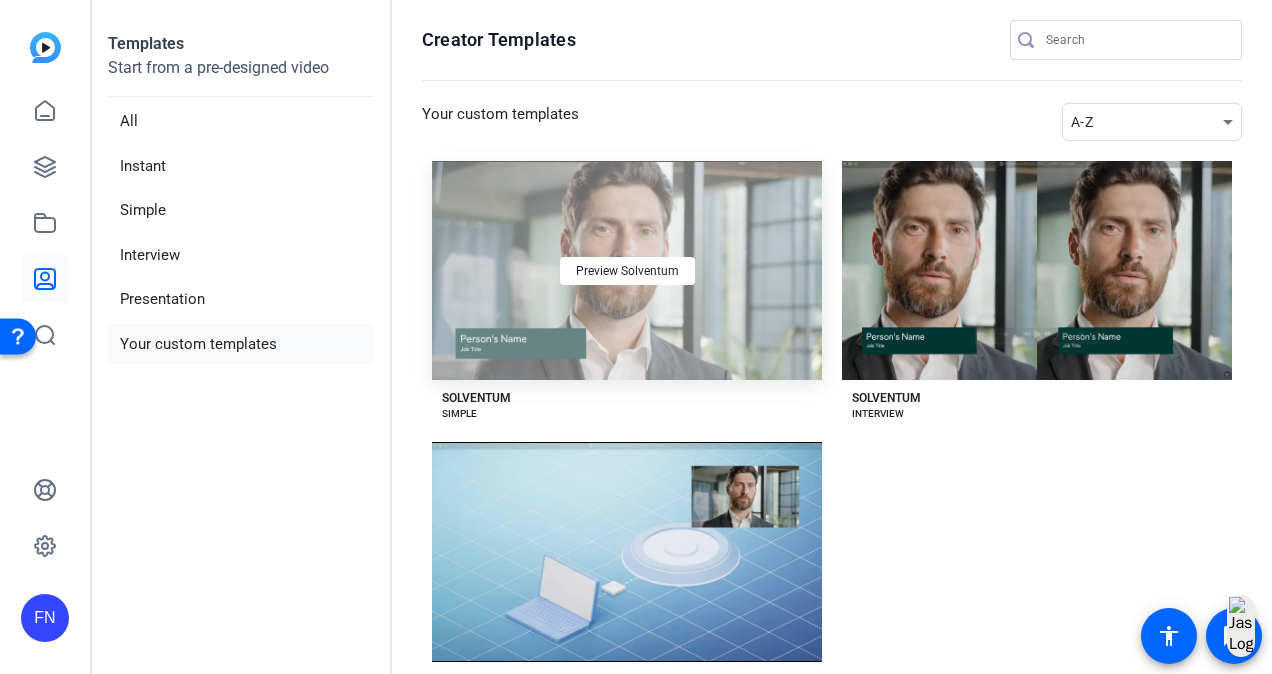 click on "Preview Solventum" 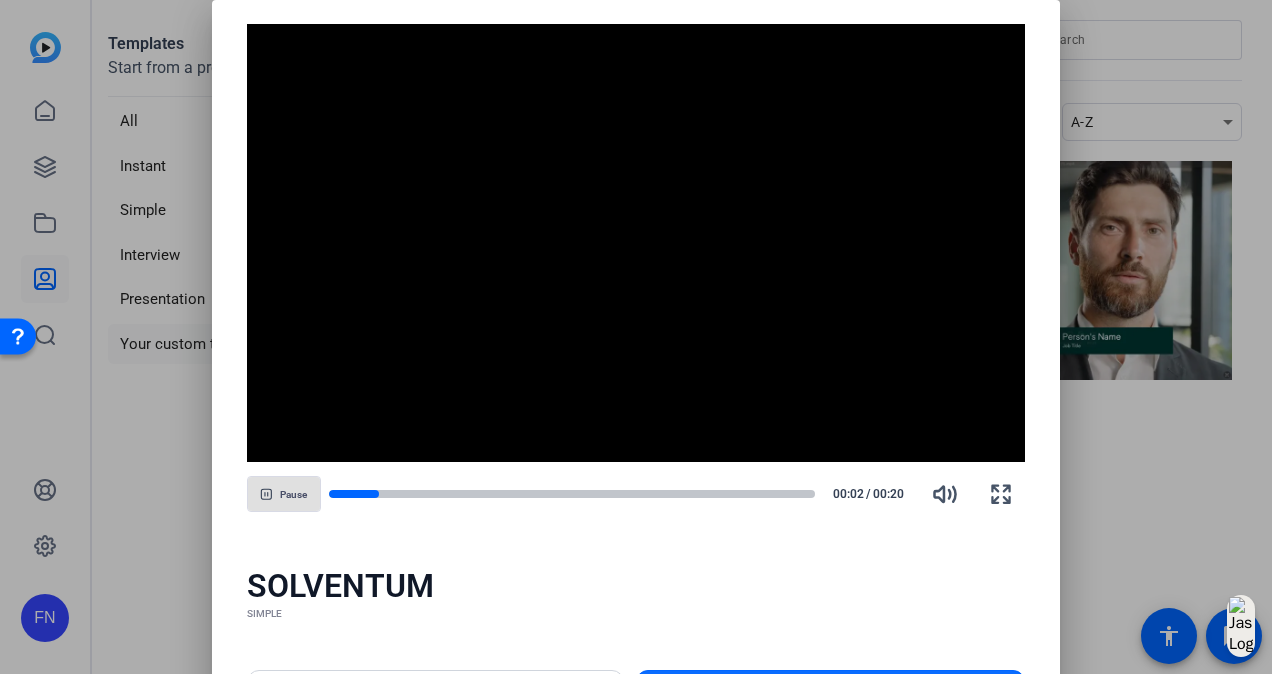 click at bounding box center [830, 688] 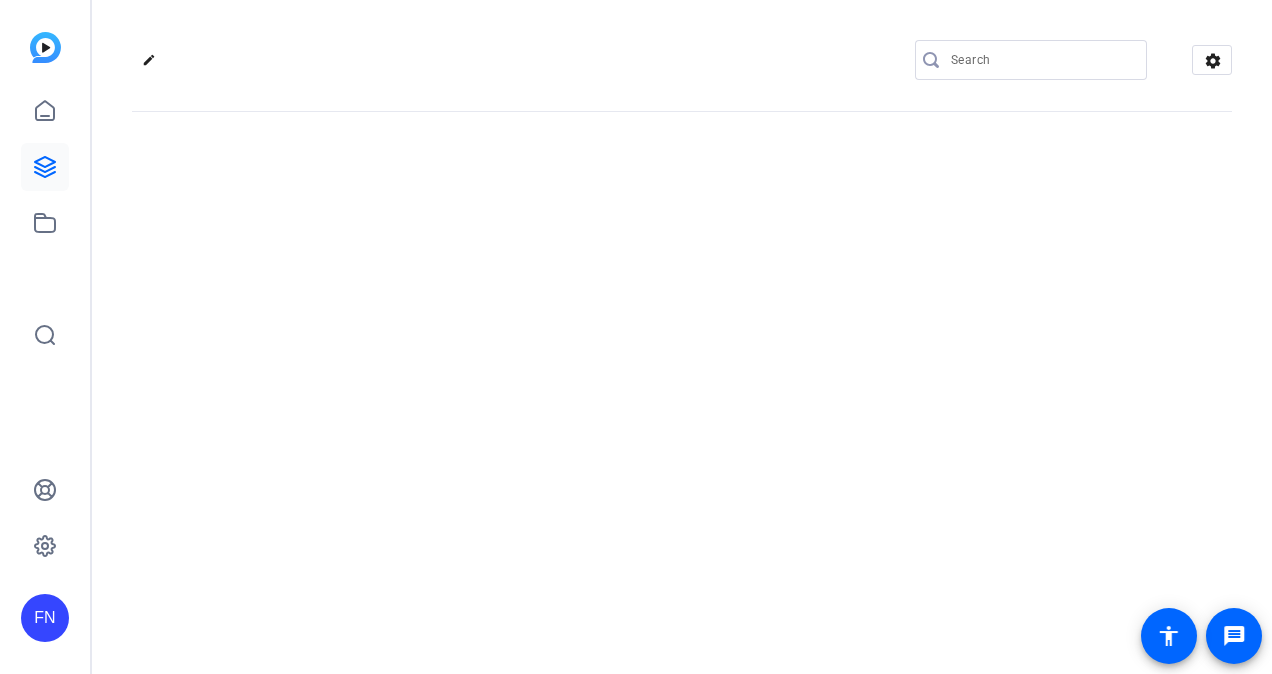 scroll, scrollTop: 0, scrollLeft: 0, axis: both 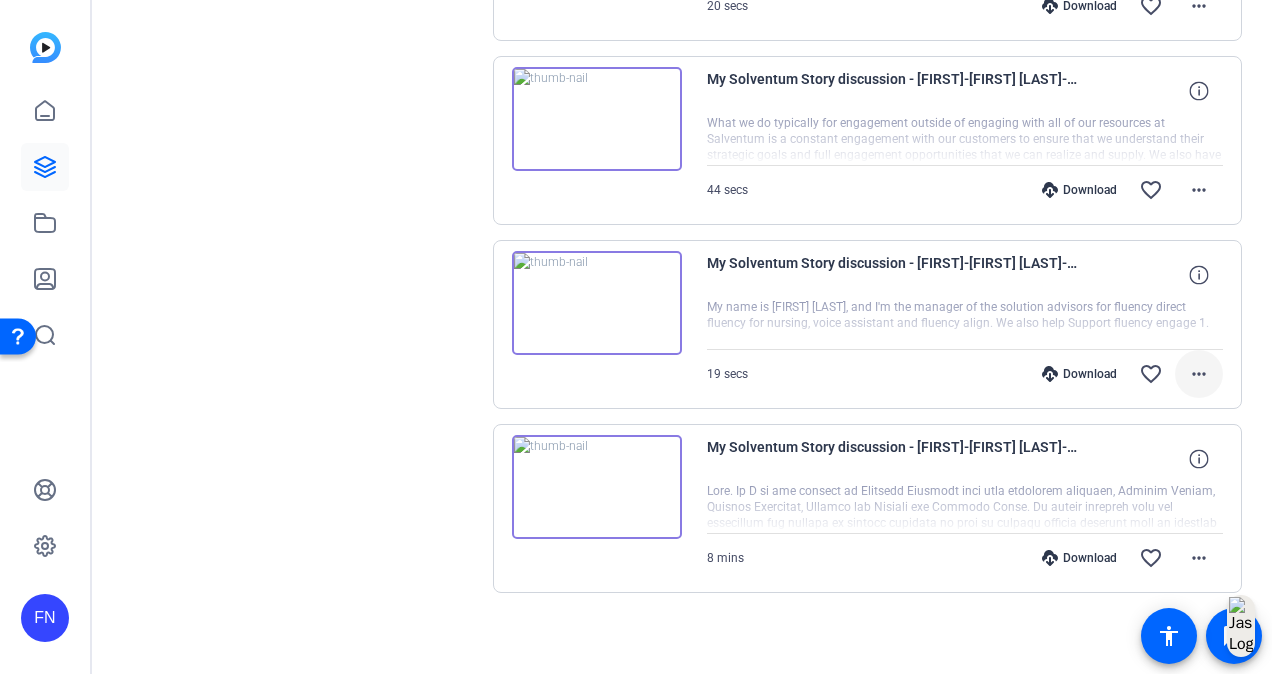 click on "more_horiz" at bounding box center [1199, 374] 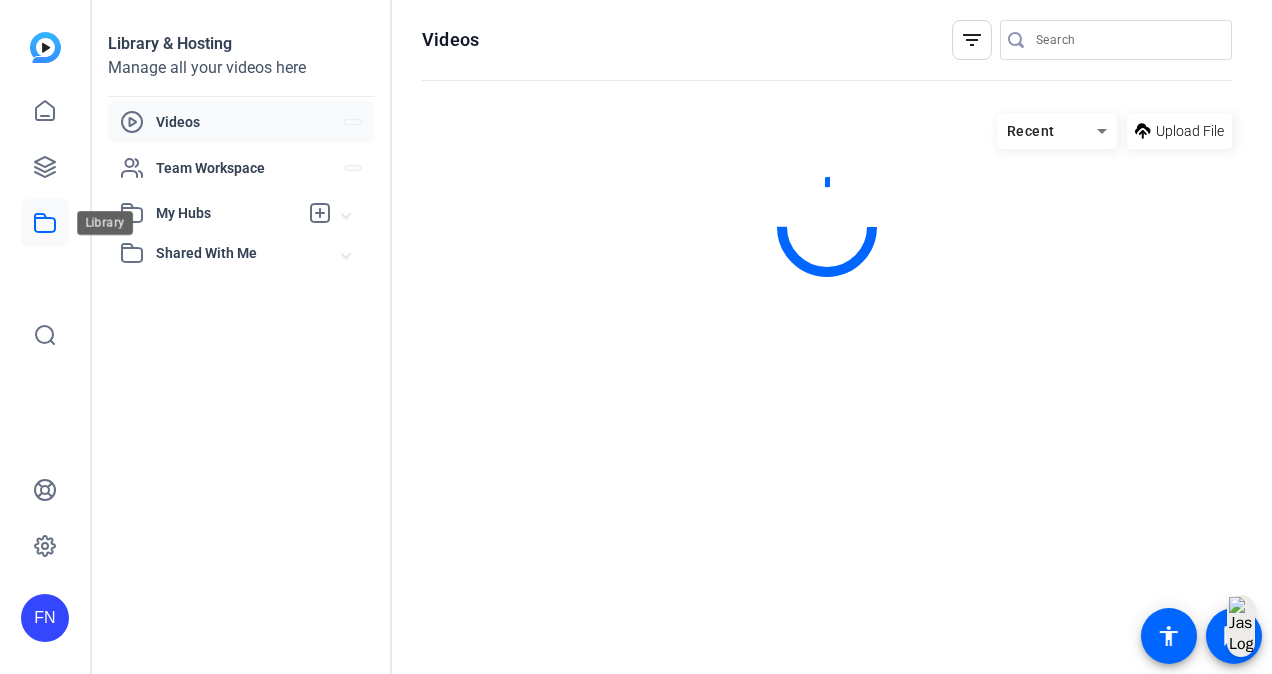 scroll, scrollTop: 0, scrollLeft: 0, axis: both 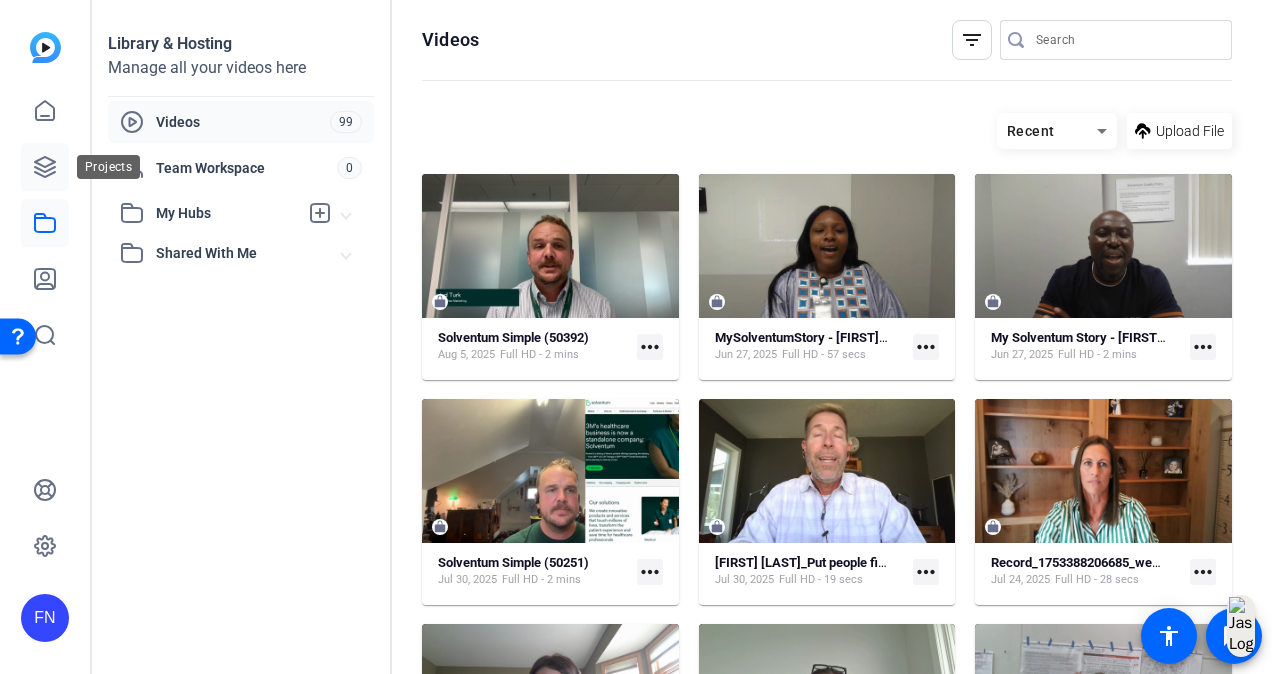 click 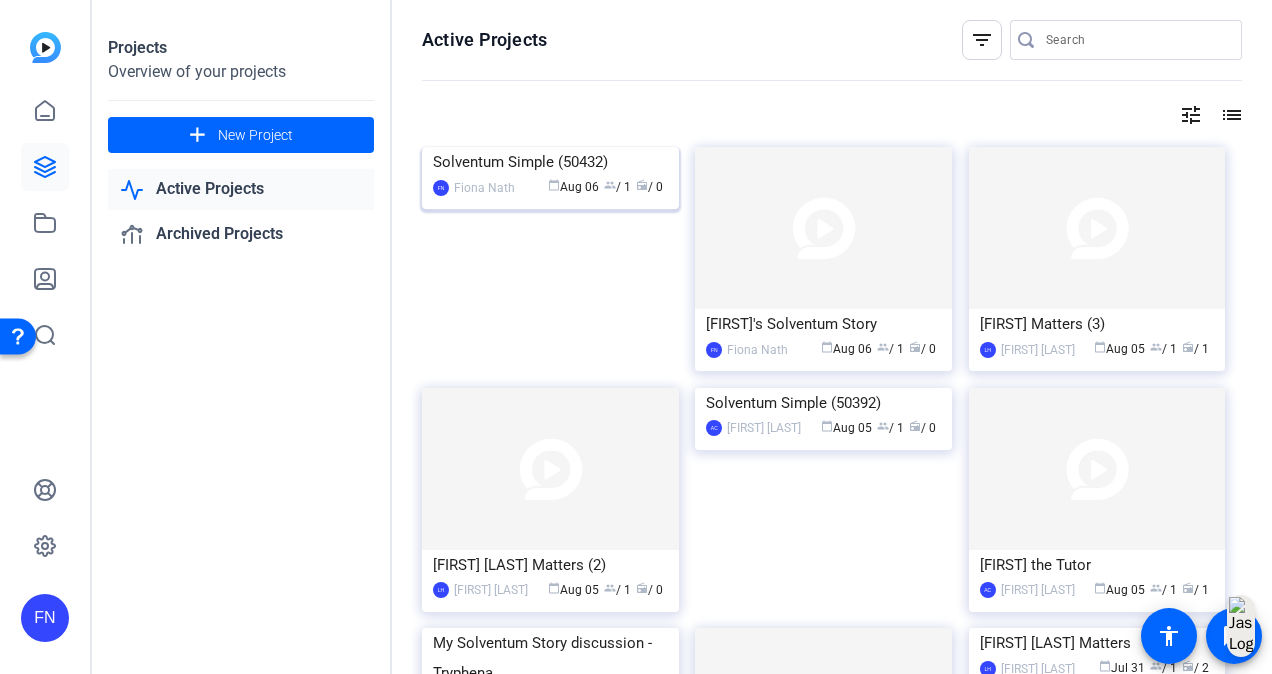 click 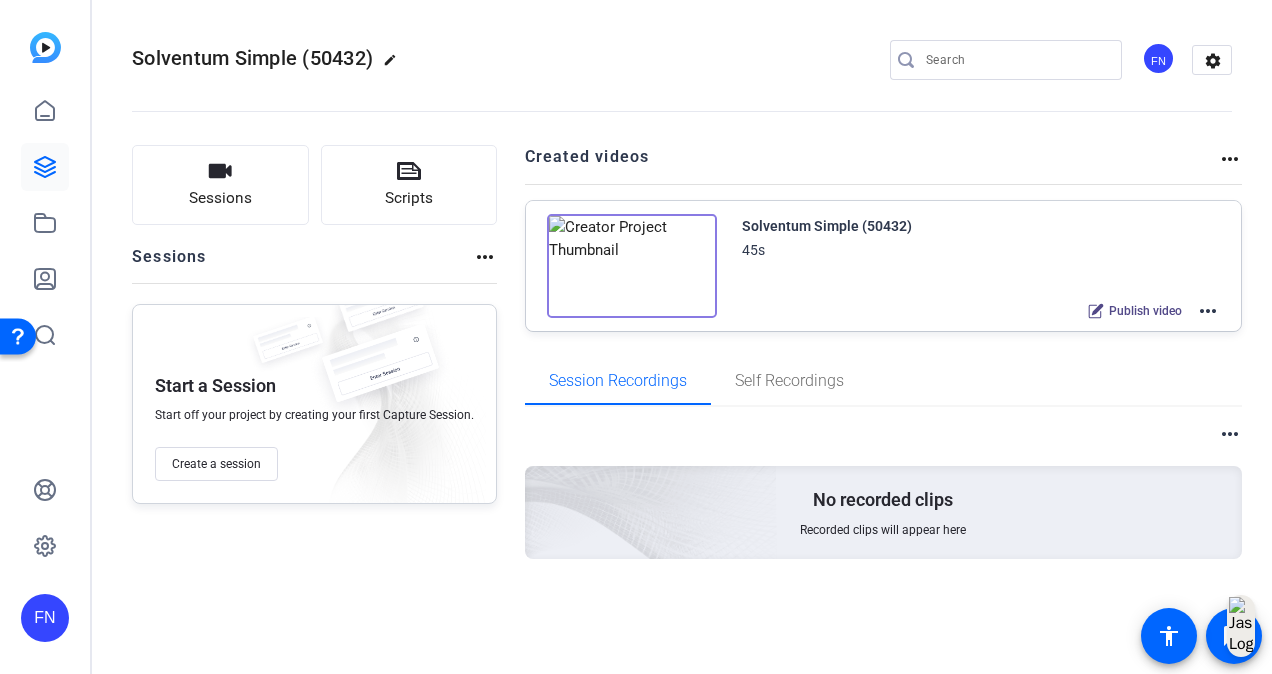click on "Solventum Simple (50432) 45s
Publish video  more_horiz" 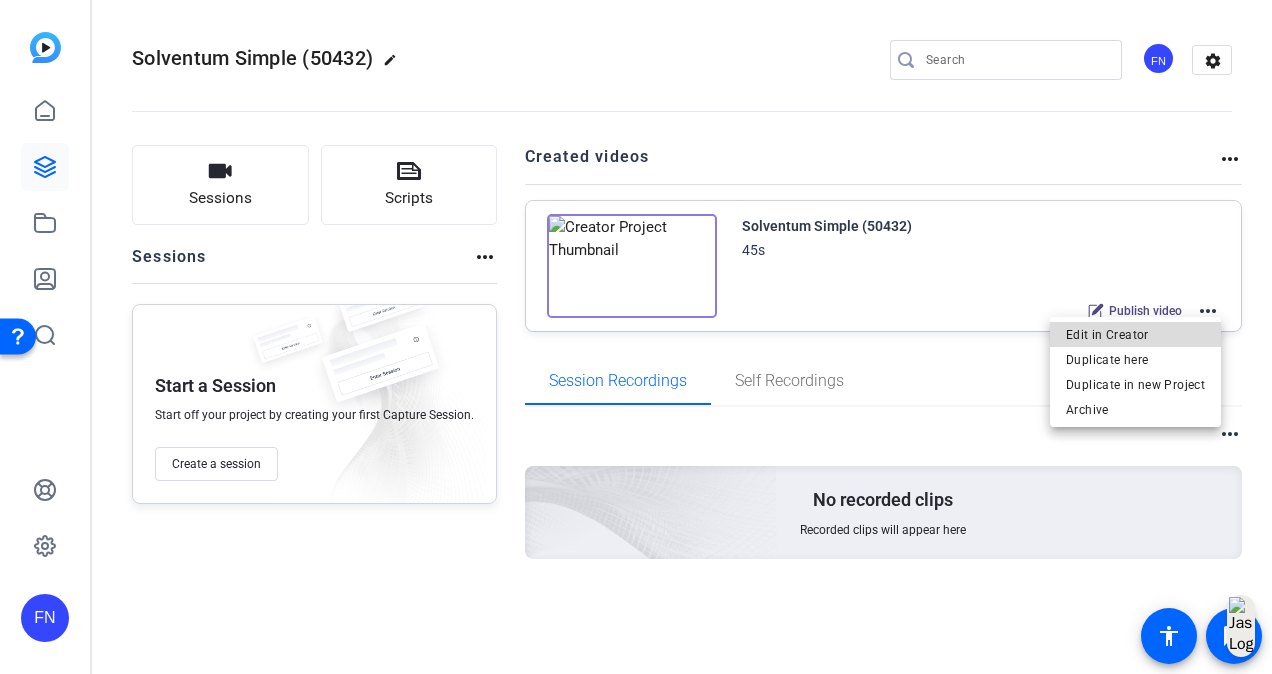 click on "Edit in Creator" at bounding box center (1135, 334) 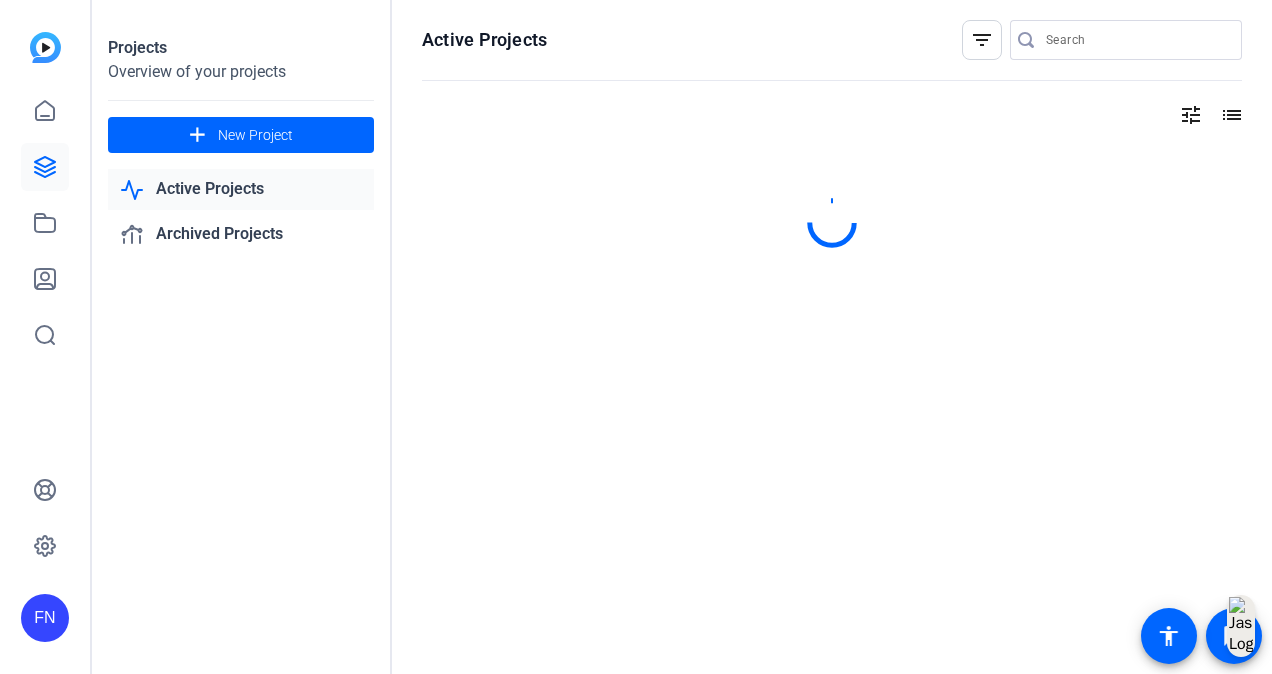 scroll, scrollTop: 0, scrollLeft: 0, axis: both 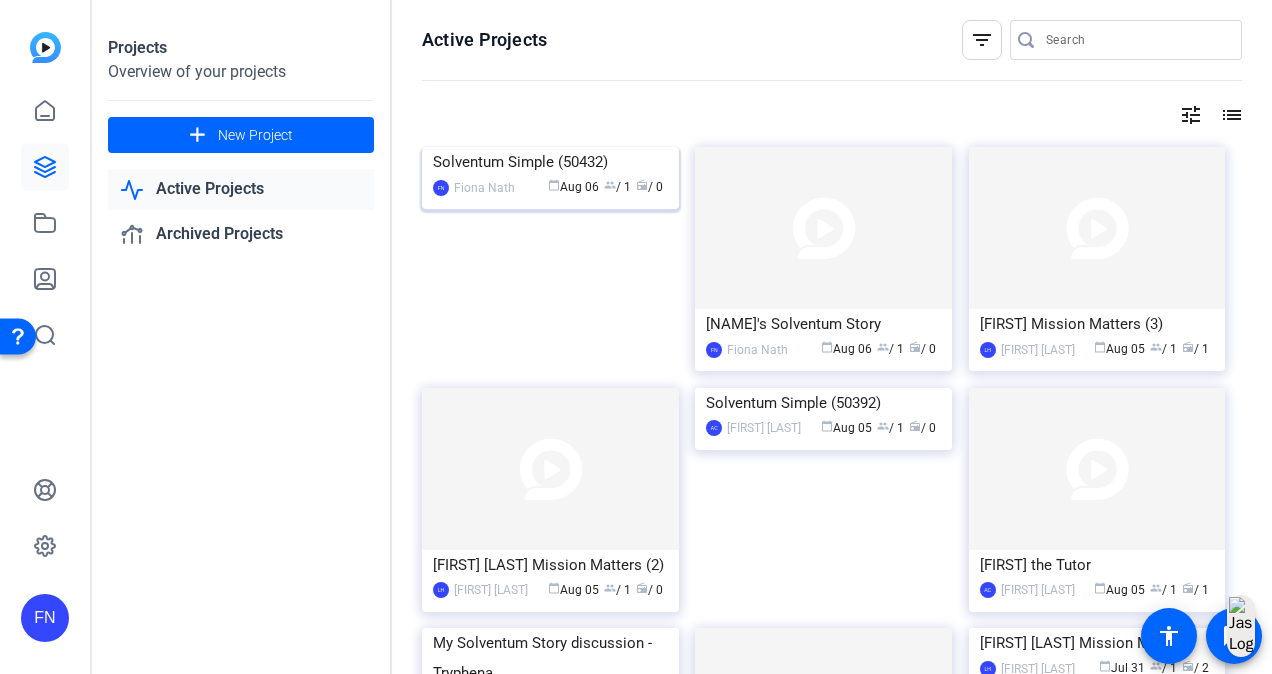 click 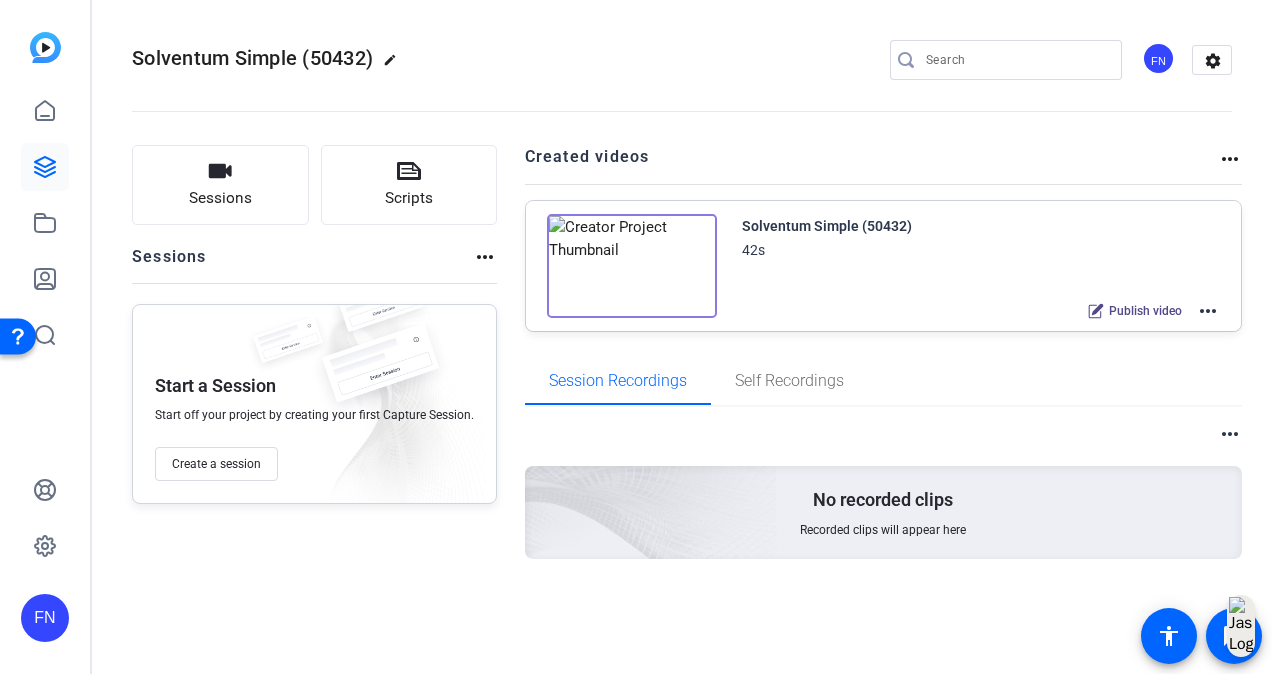 click on "Solventum Simple (50432)" 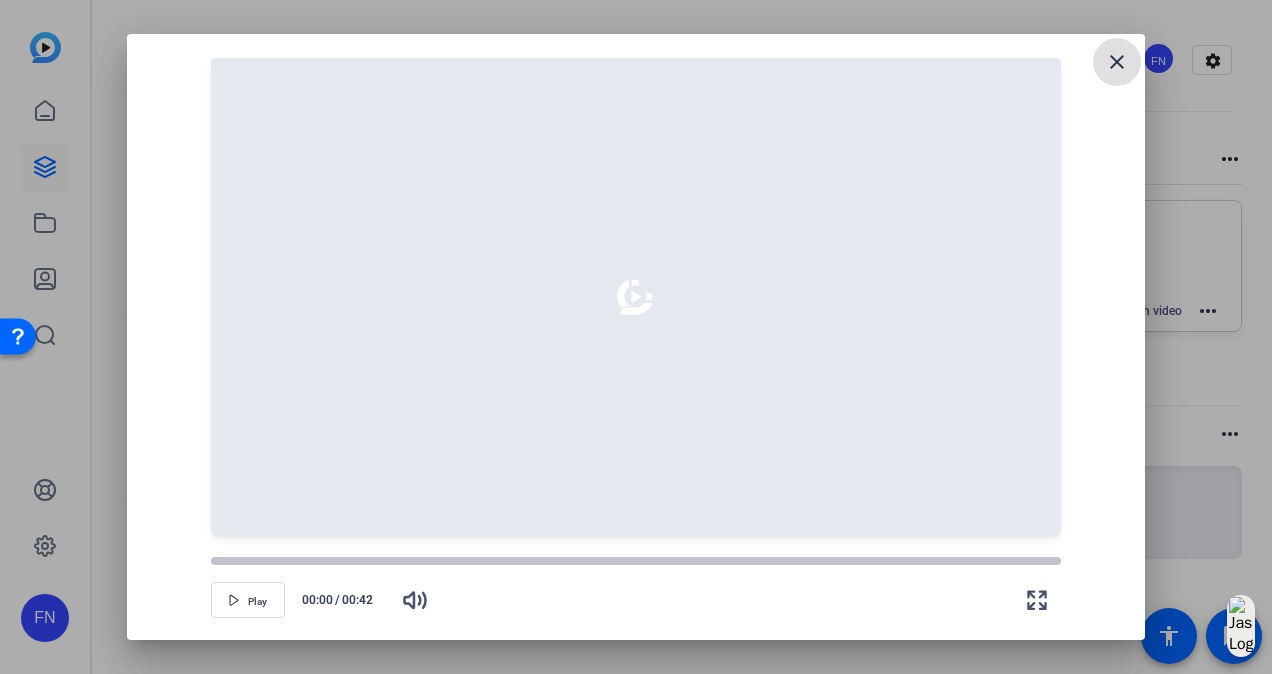 click on "close" at bounding box center [1117, 62] 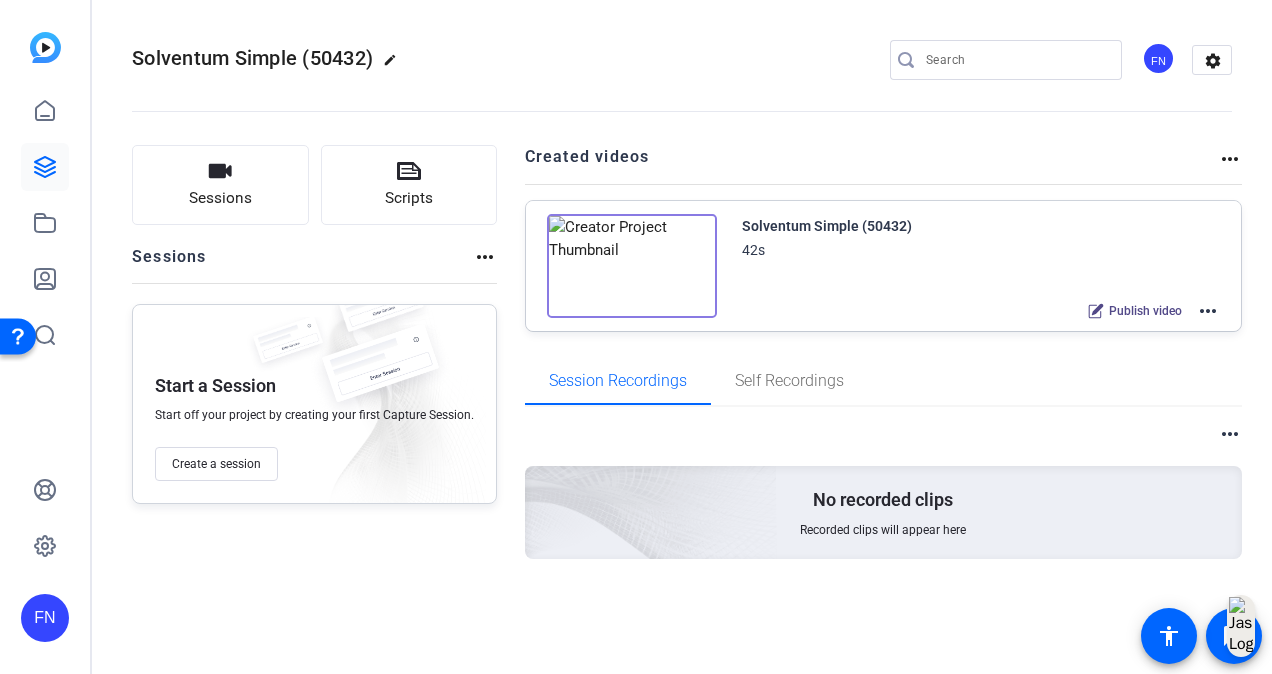 click on "more_horiz" 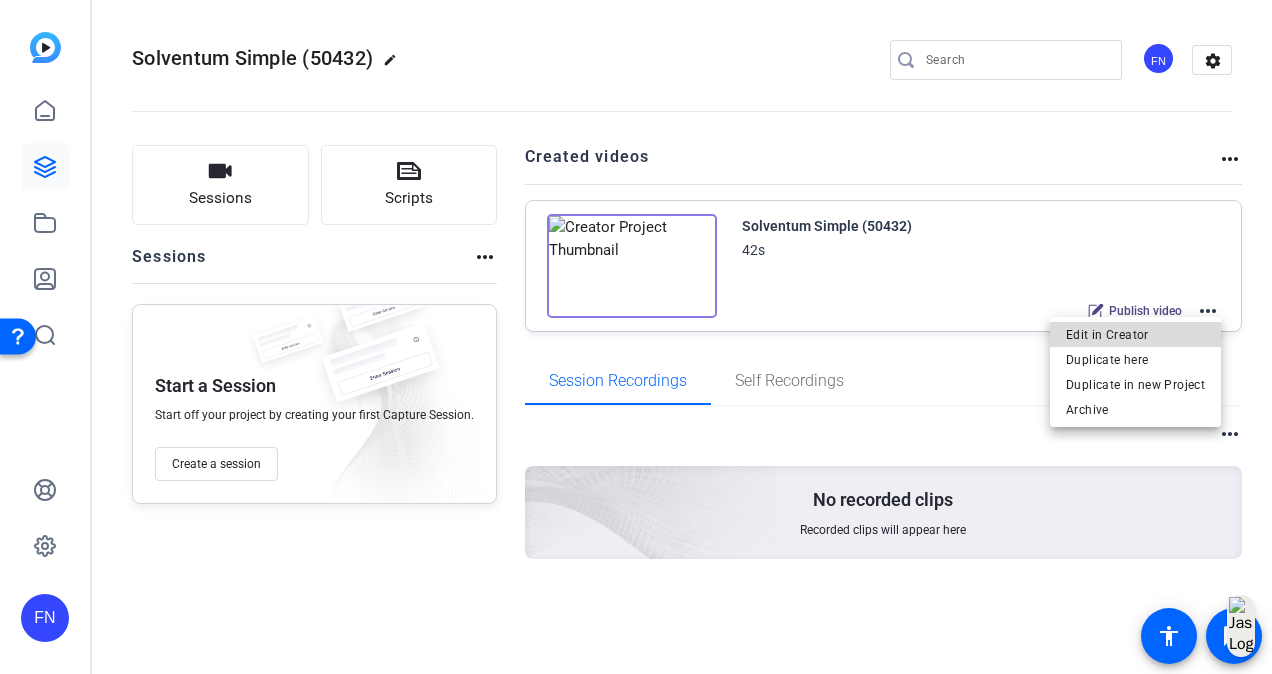 click on "Edit in Creator" at bounding box center (1135, 334) 